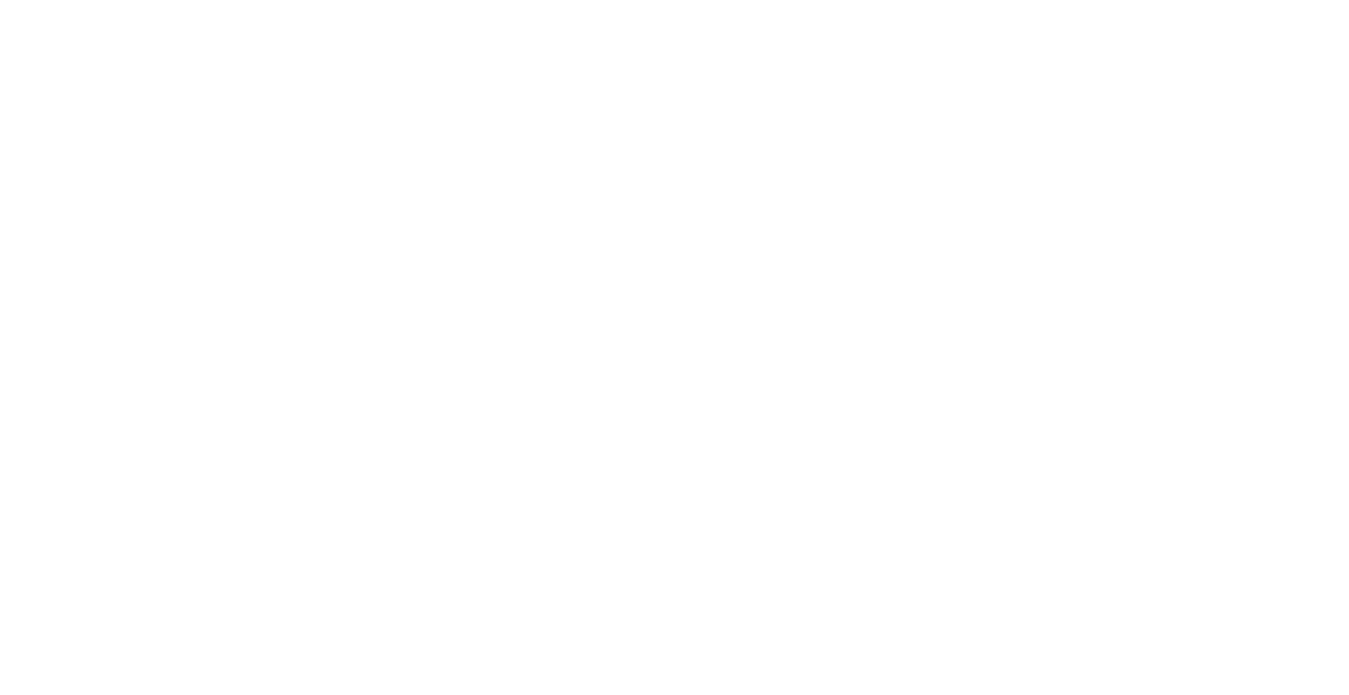 scroll, scrollTop: 0, scrollLeft: 0, axis: both 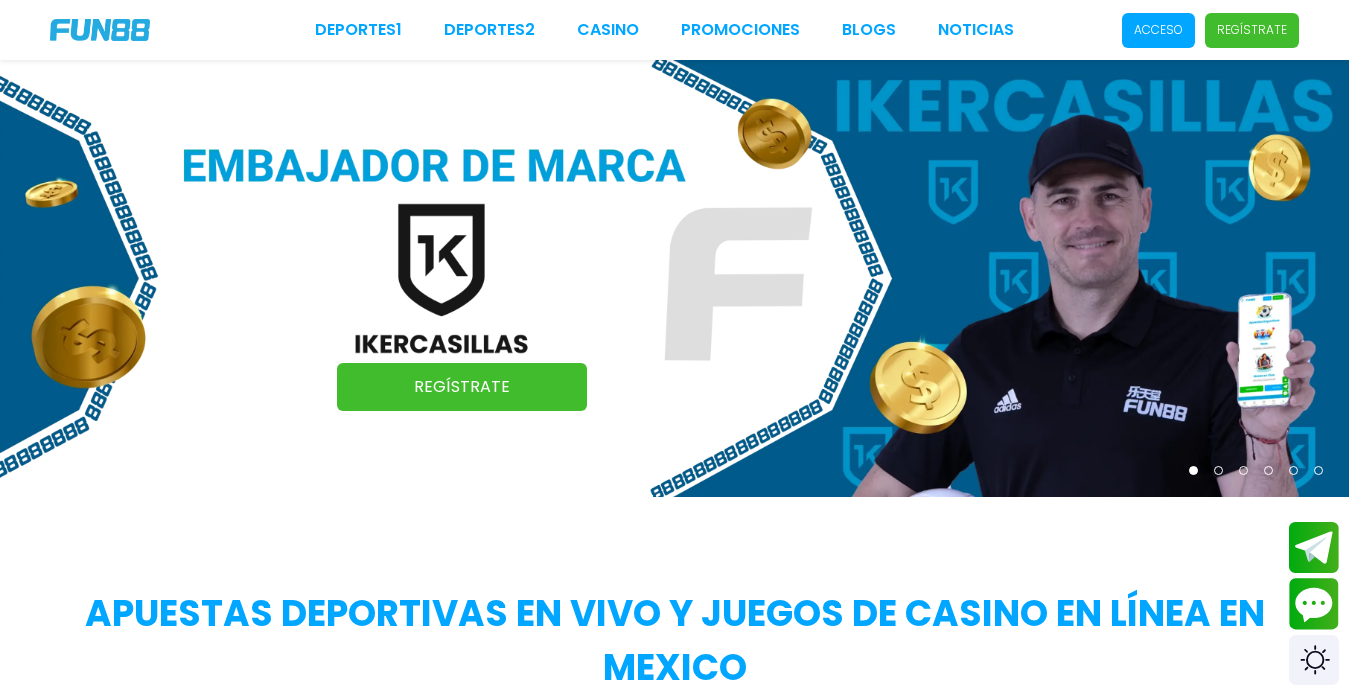 click on "Acceso" at bounding box center (1158, 30) 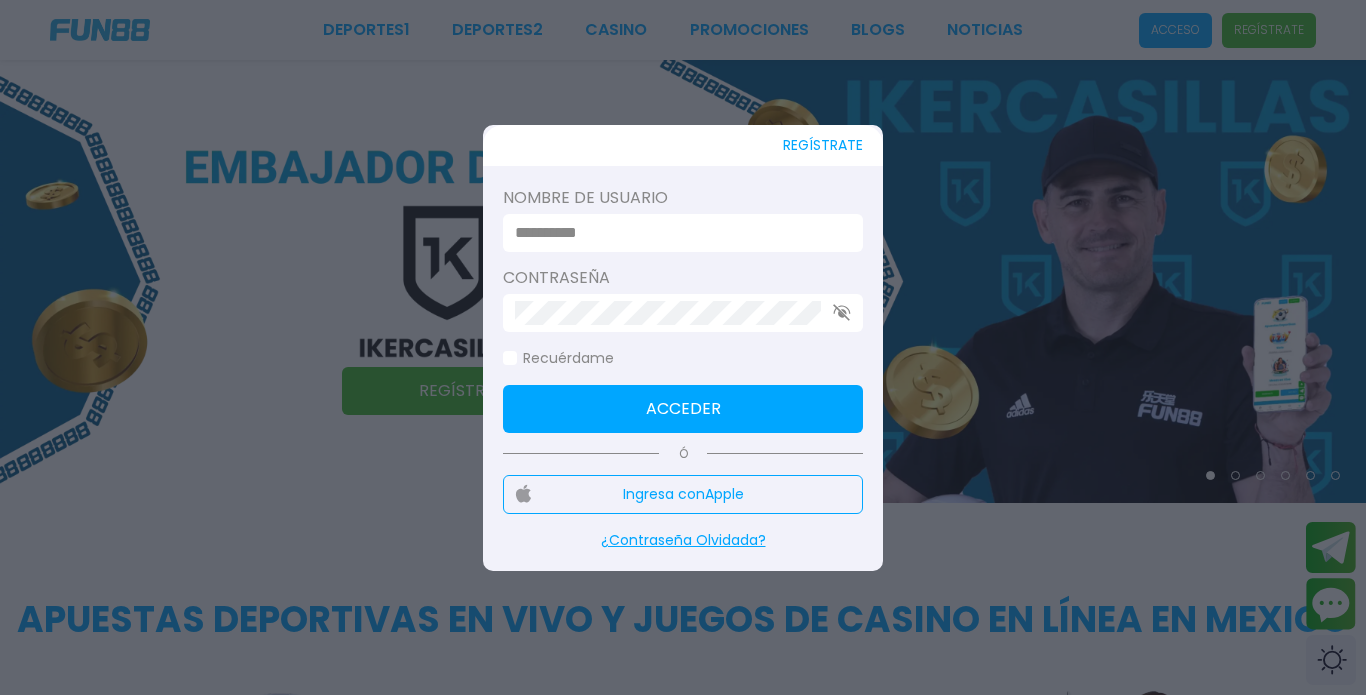 type on "**********" 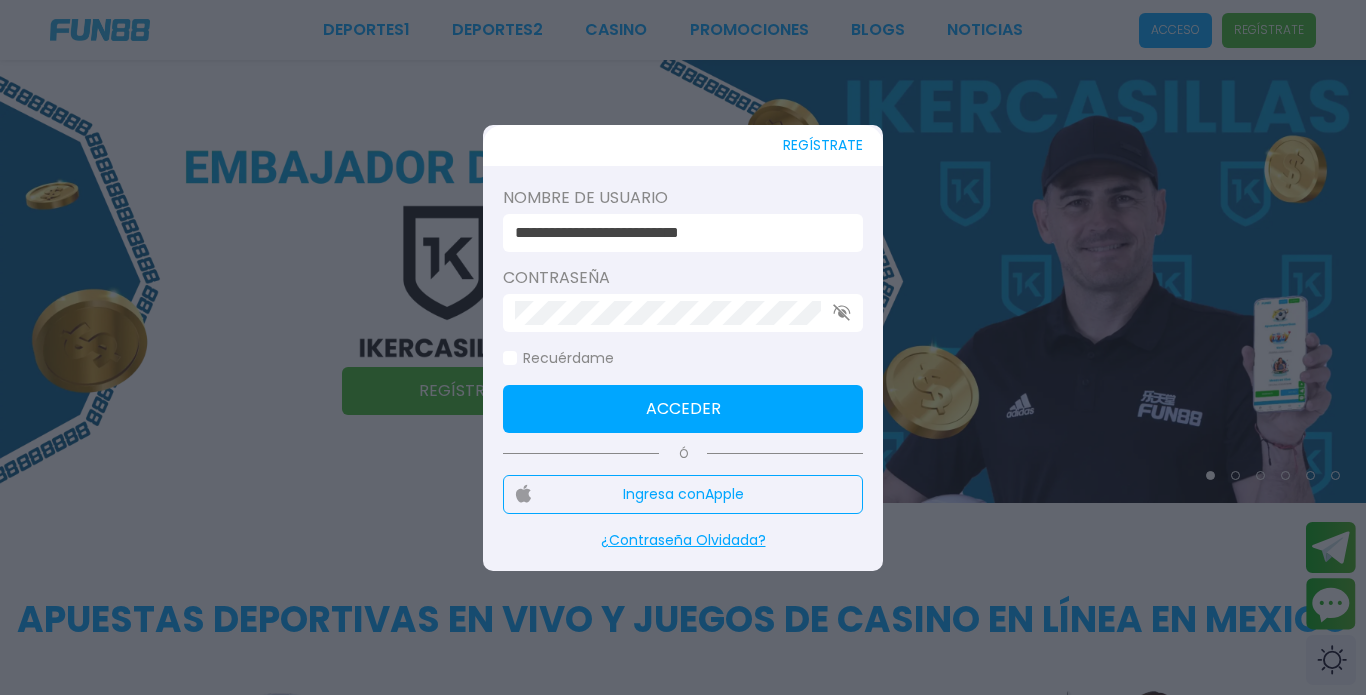 click on "Acceder" at bounding box center [683, 409] 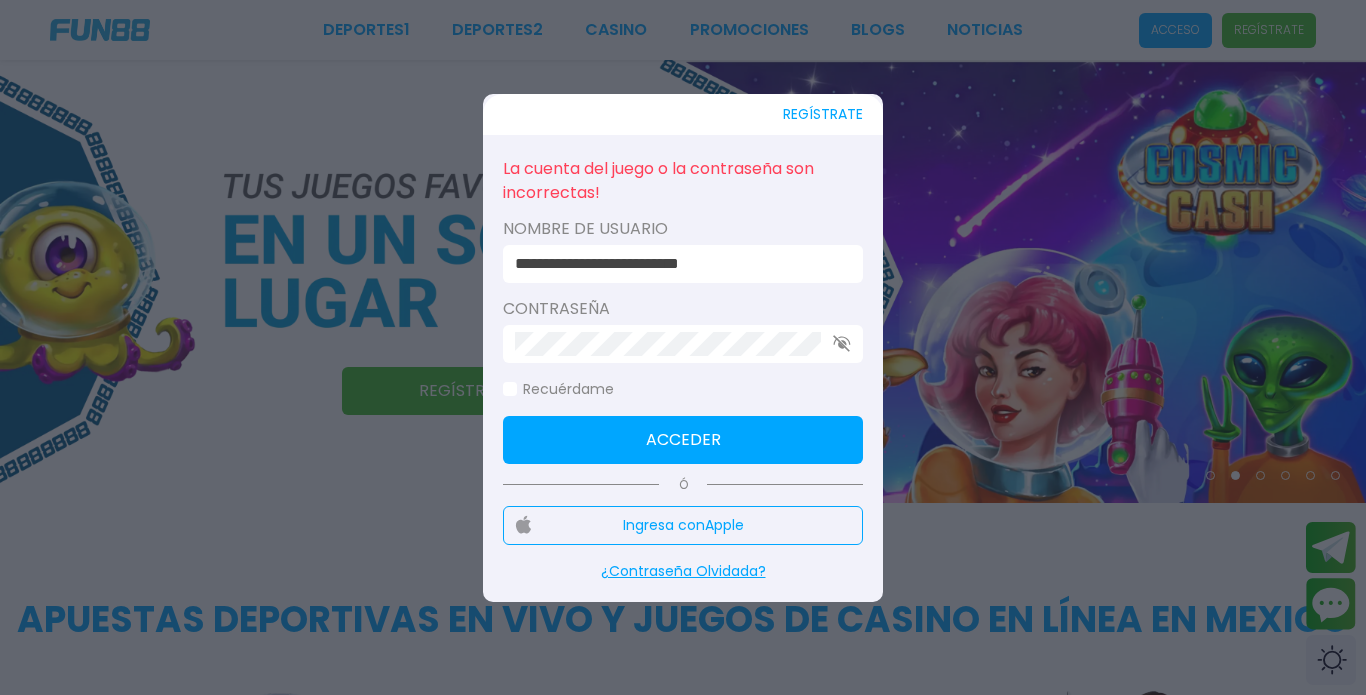 click 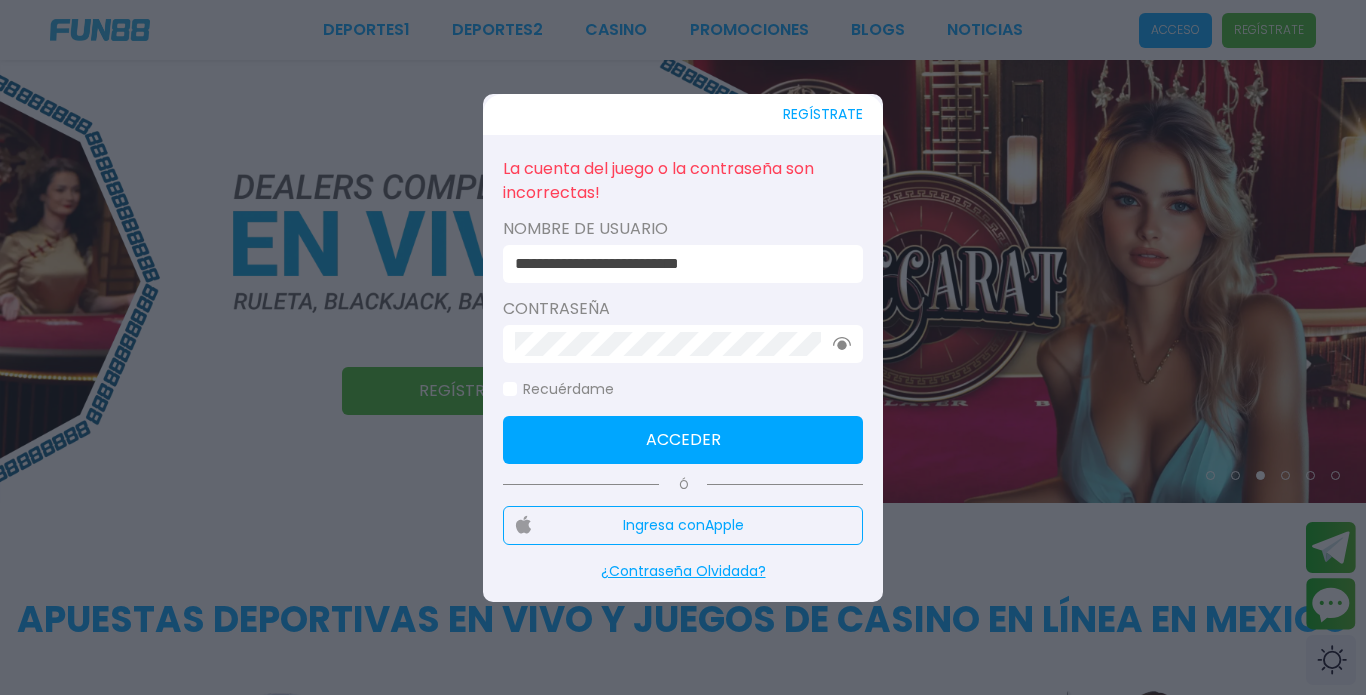 click on "¿Contraseña Olvidada?" at bounding box center [683, 571] 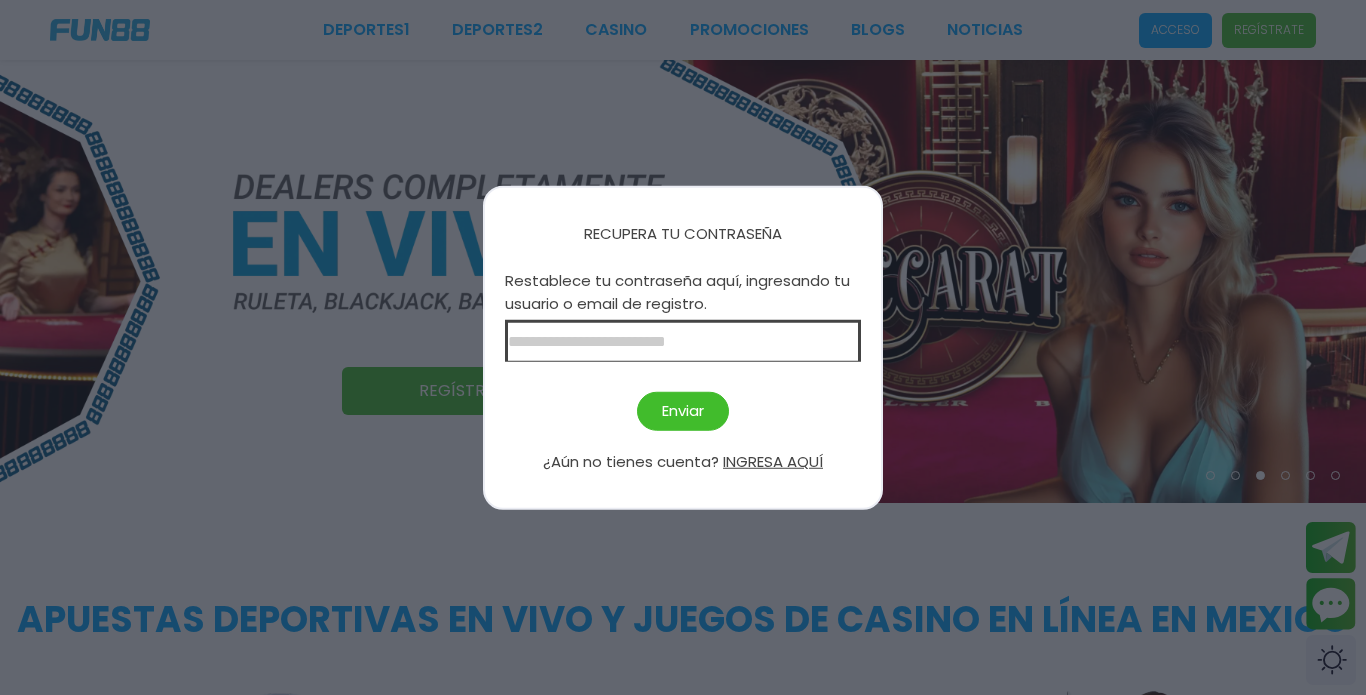 click at bounding box center [683, 341] 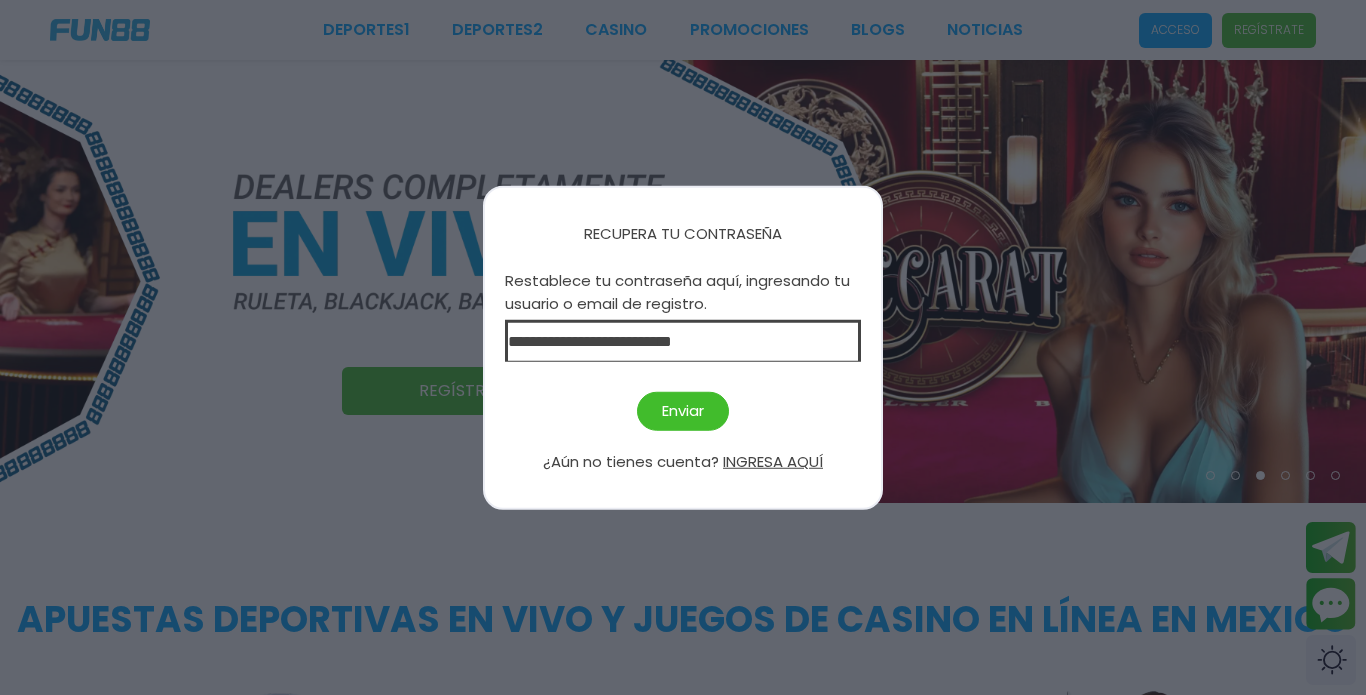 click on "Enviar" at bounding box center (683, 411) 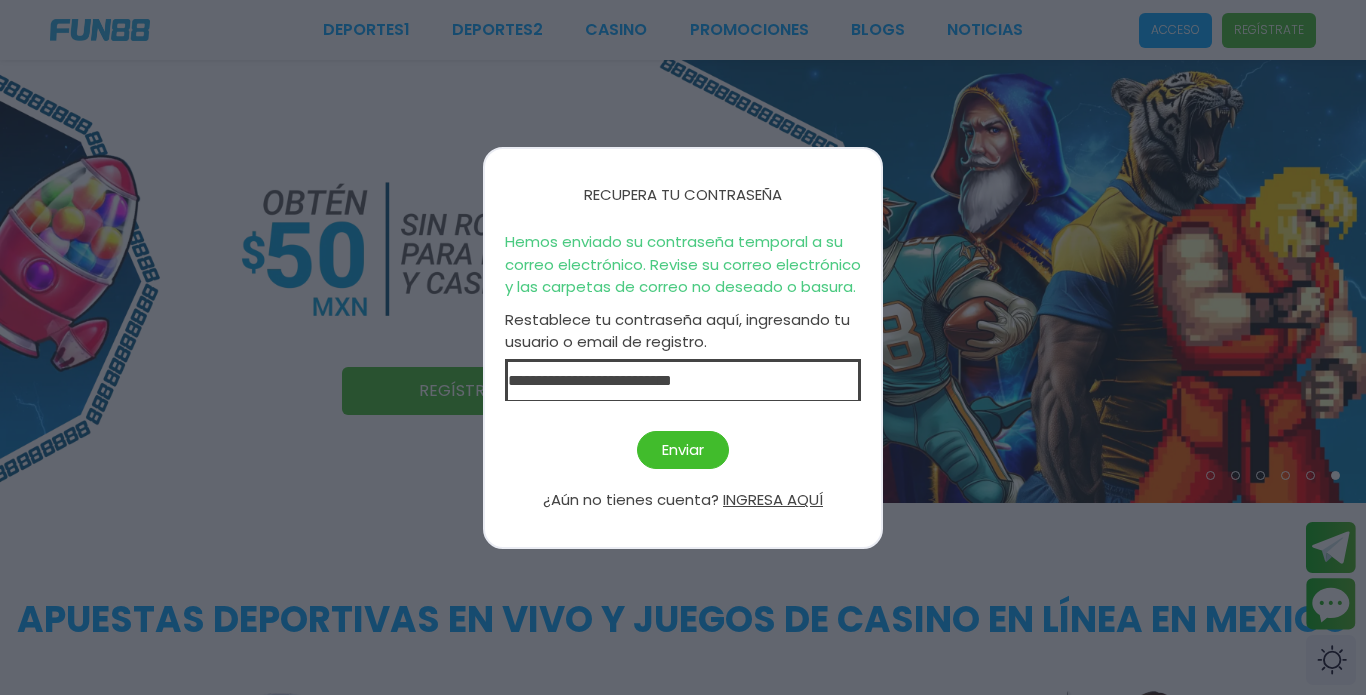 click at bounding box center [683, 347] 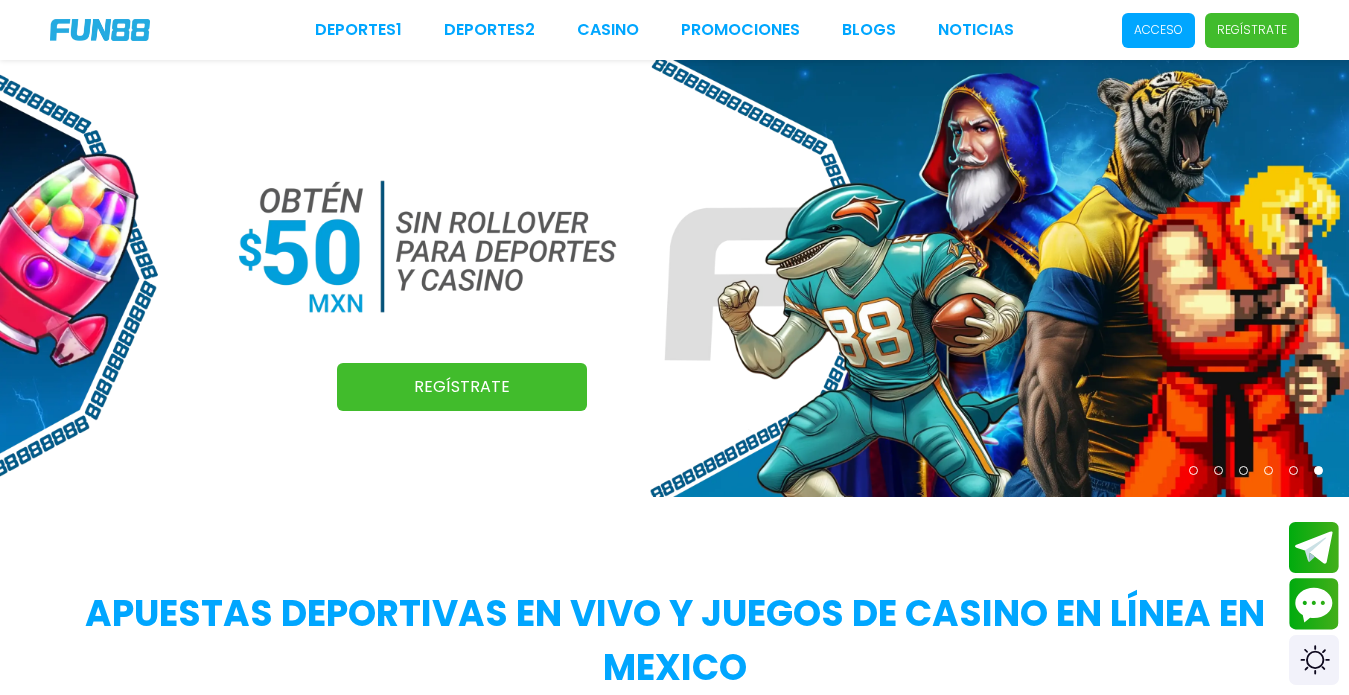 click on "Acceso" at bounding box center (1158, 30) 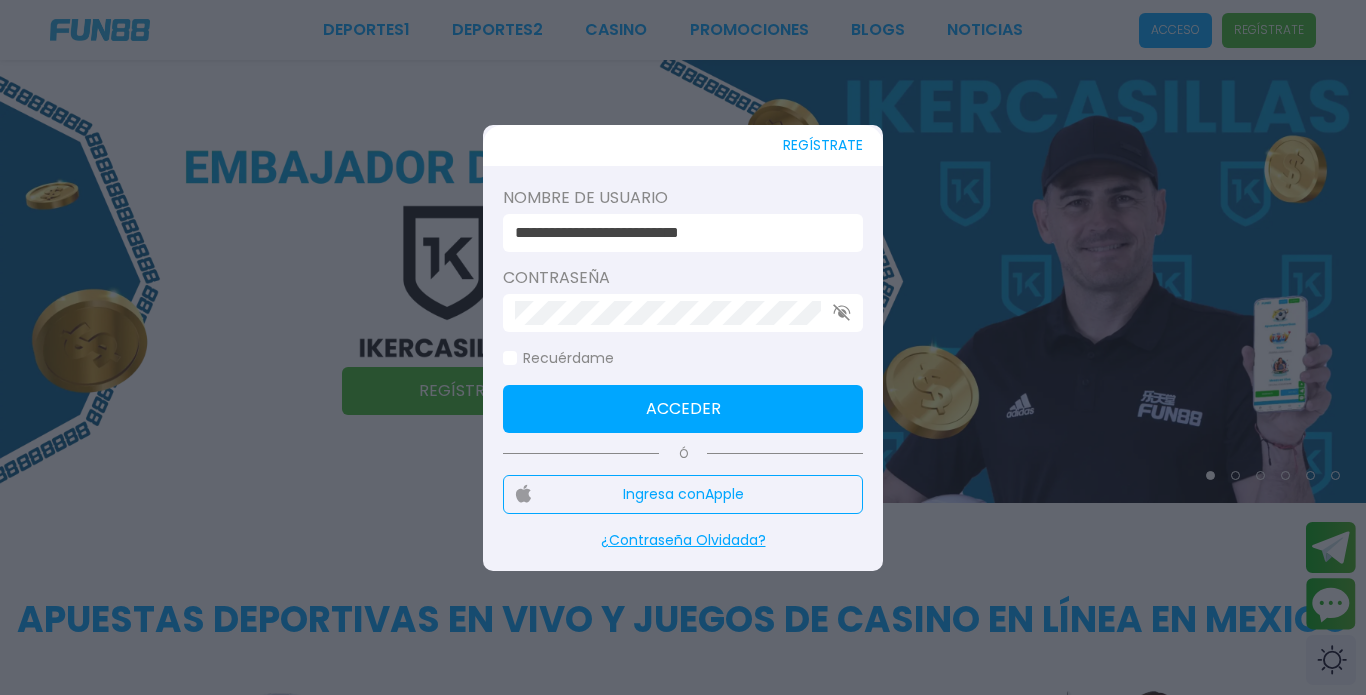 click on "Acceder" at bounding box center [683, 409] 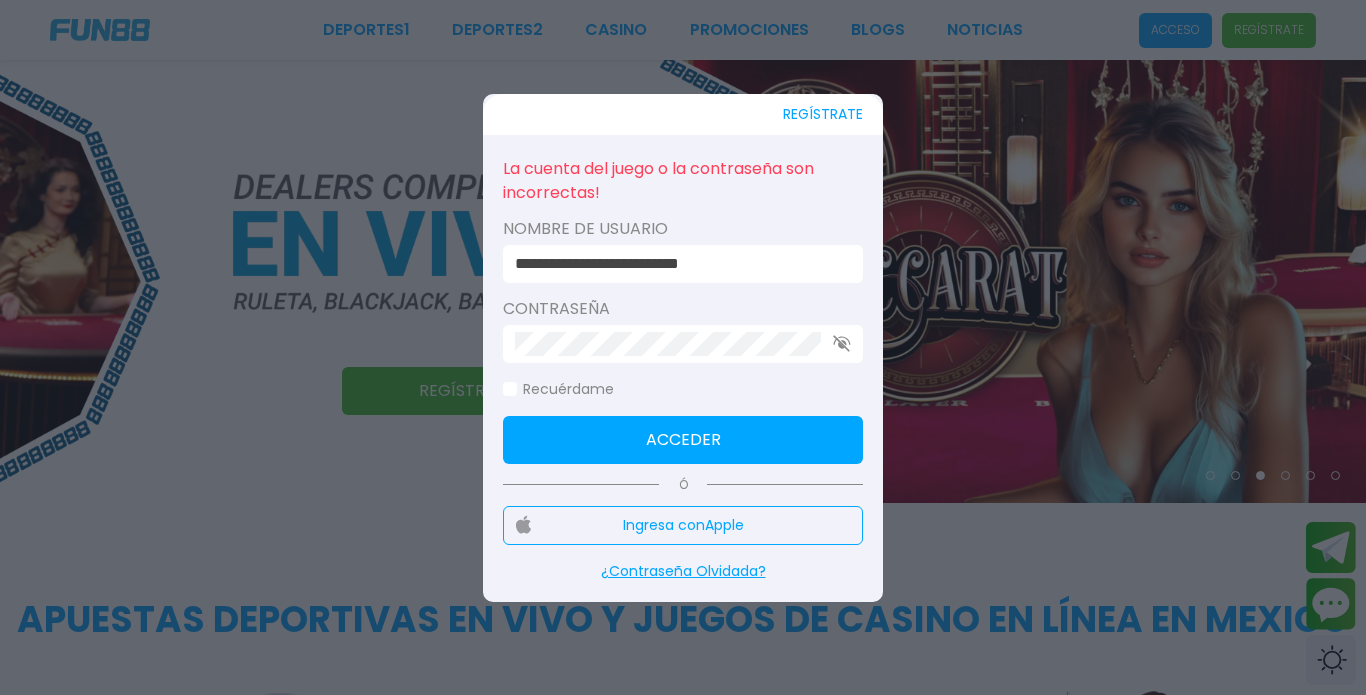 click at bounding box center [683, 344] 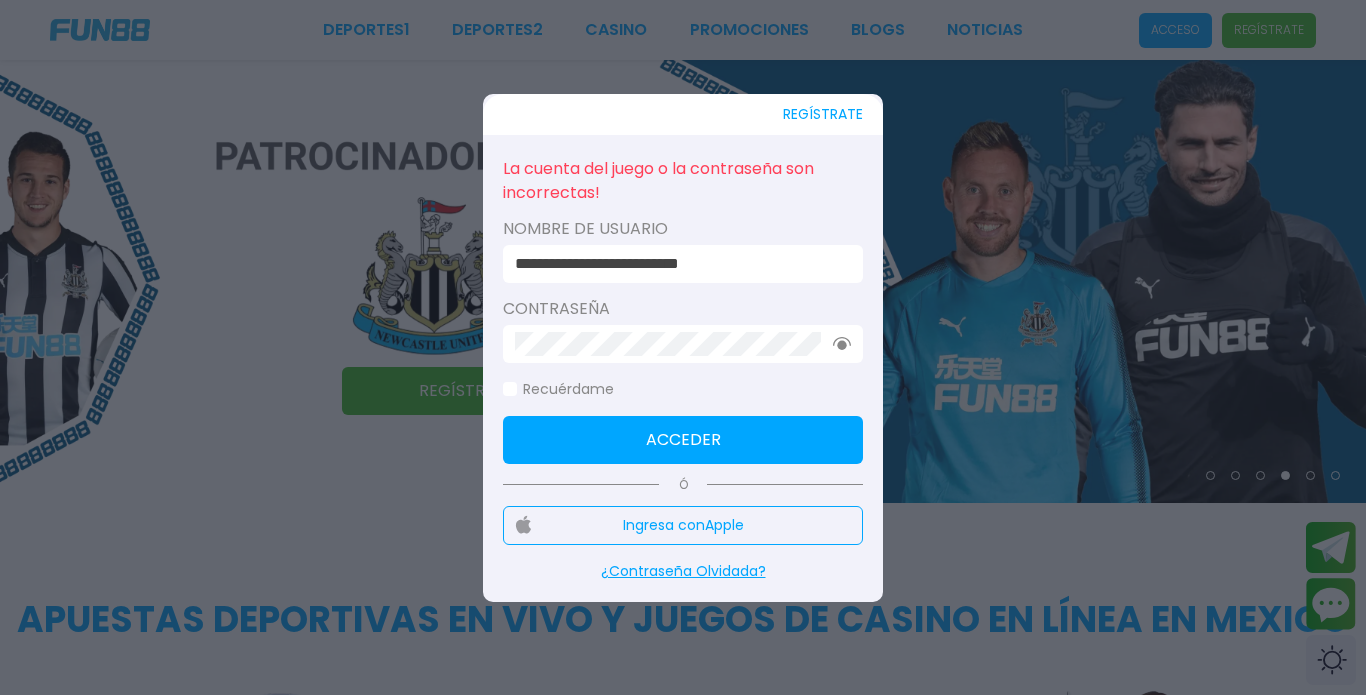 click on "**********" at bounding box center (677, 264) 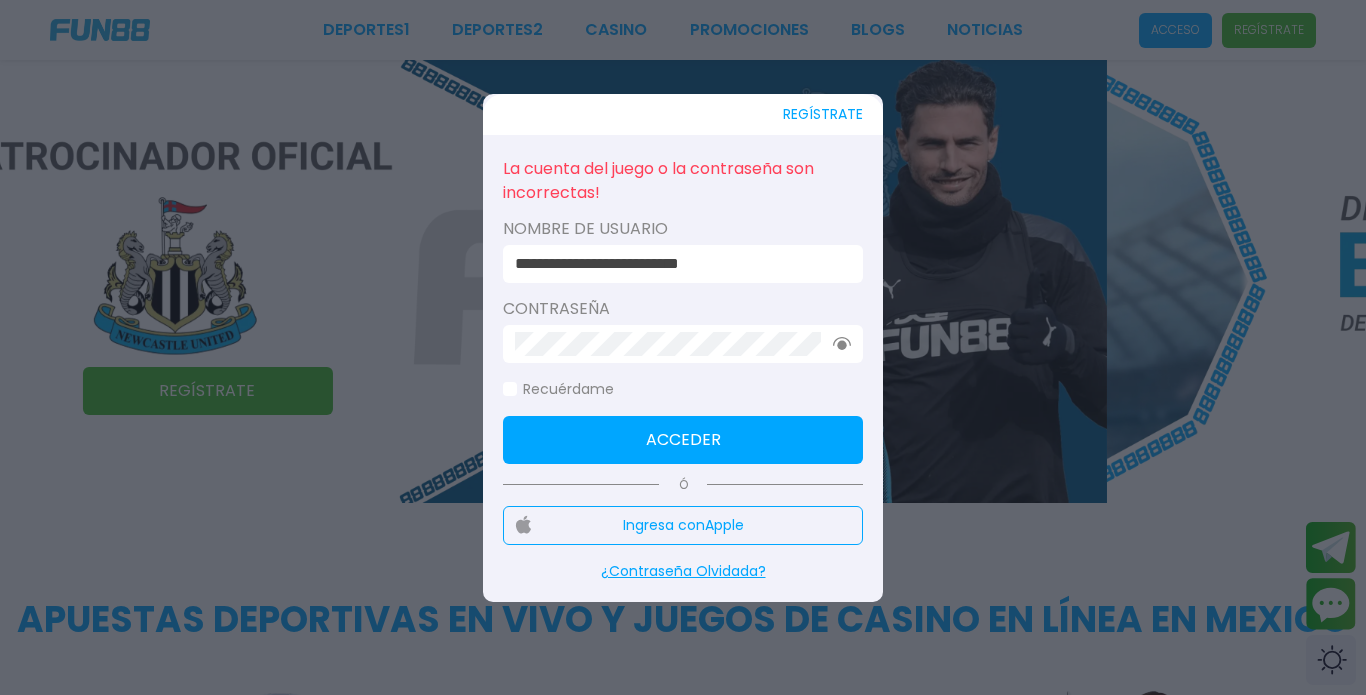 click on "**********" at bounding box center [677, 264] 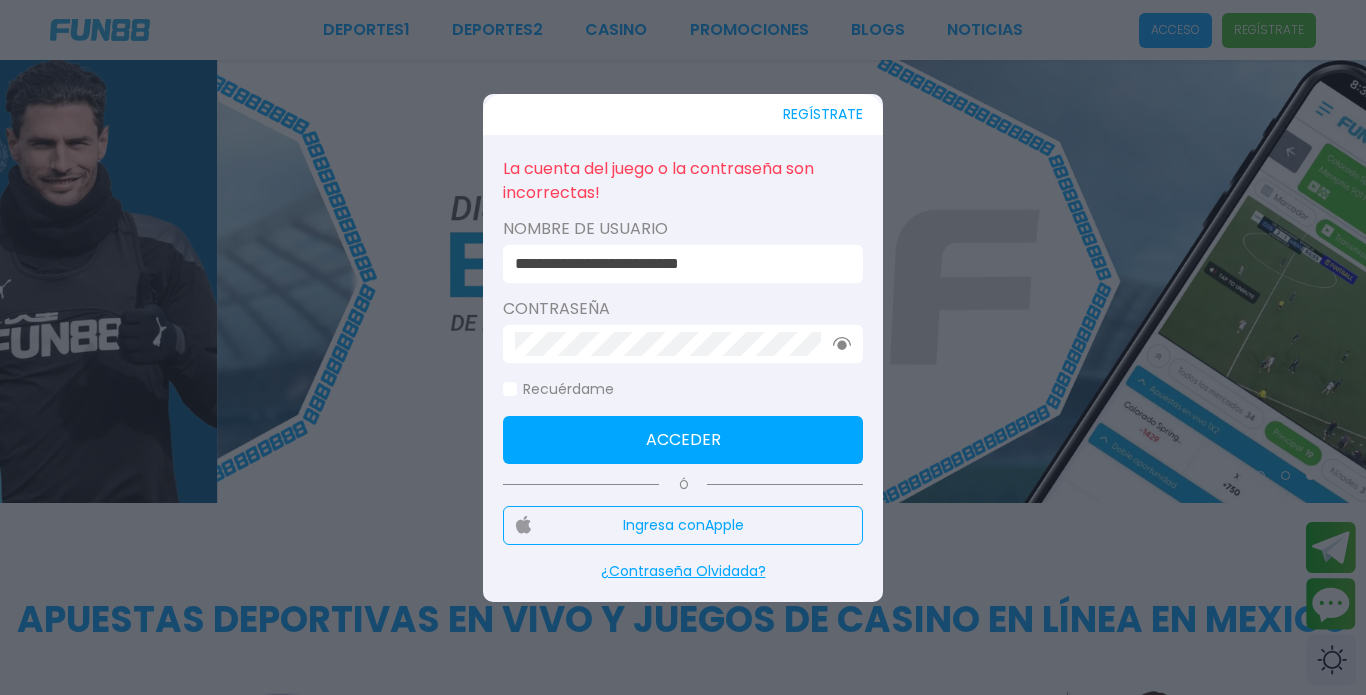 click on "**********" at bounding box center (677, 264) 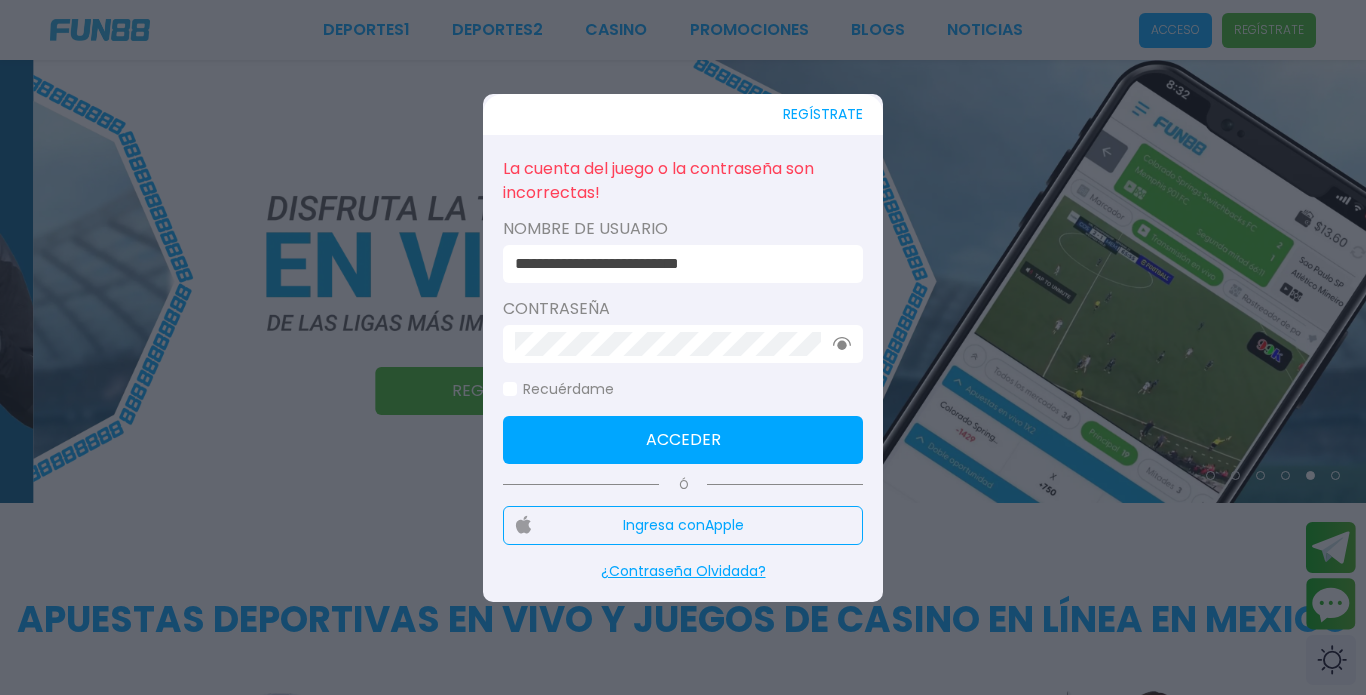 click on "**********" at bounding box center [677, 264] 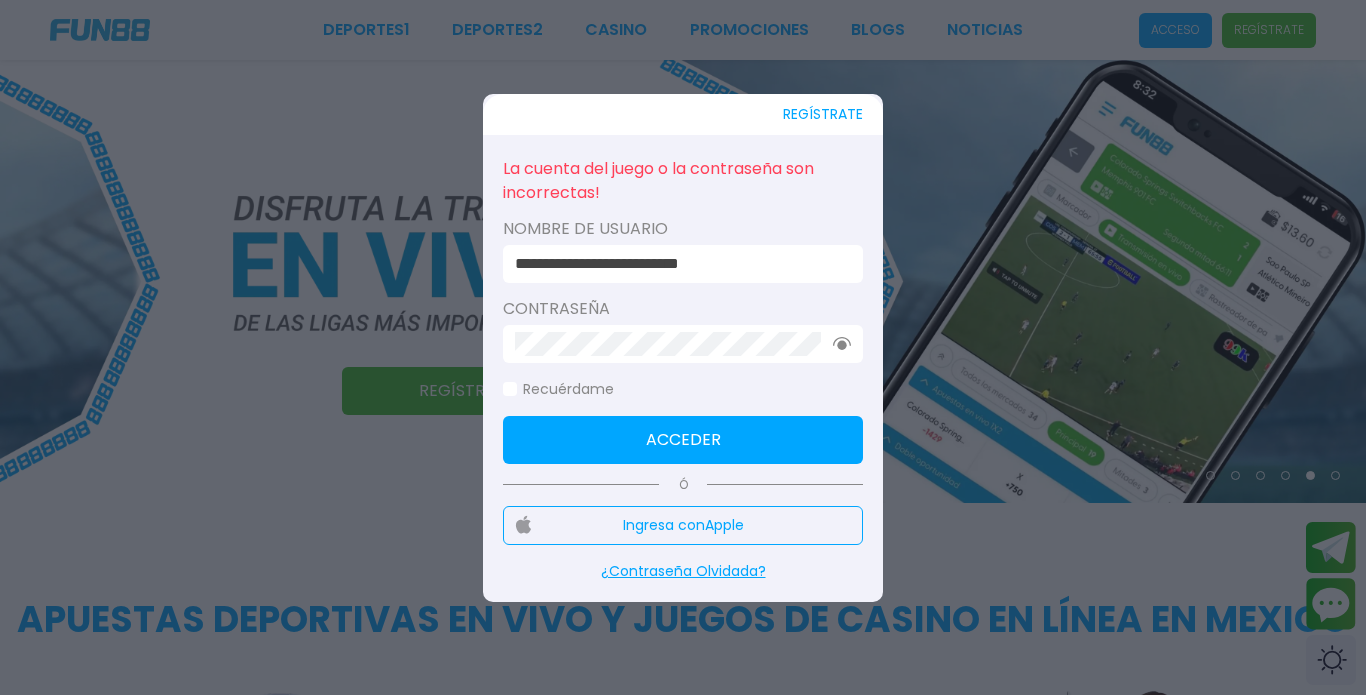 paste 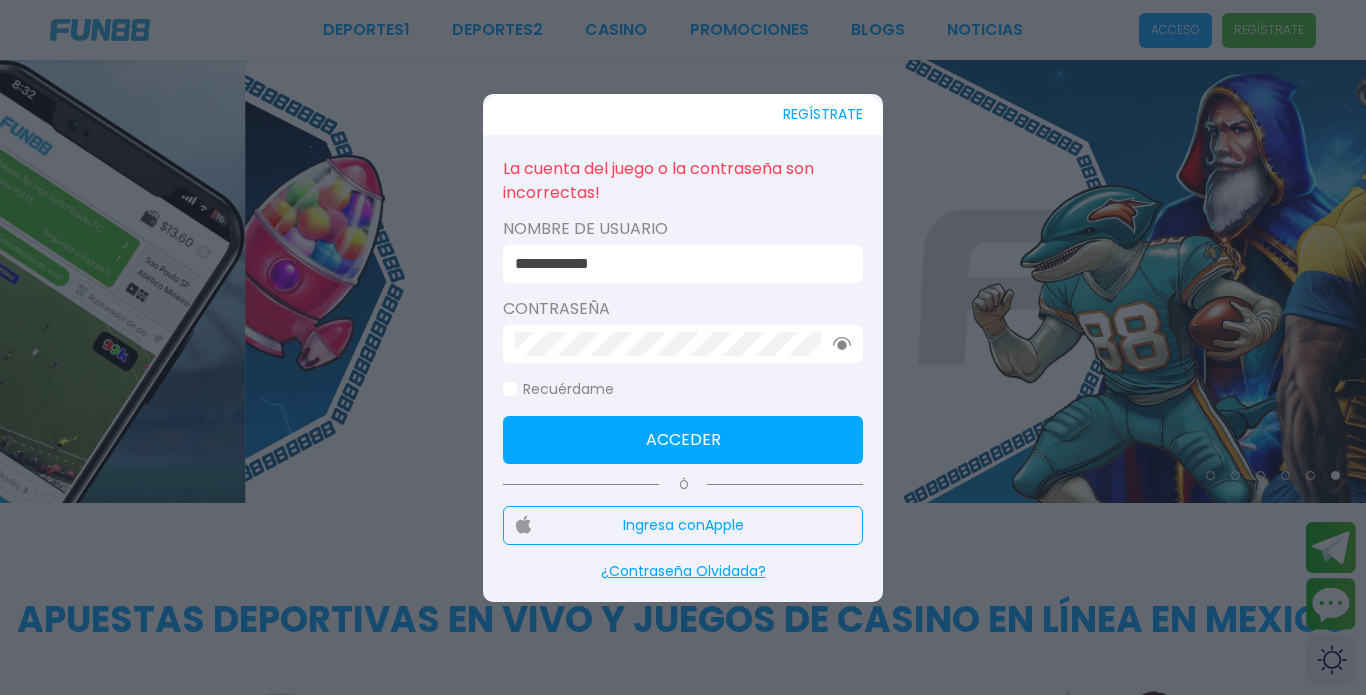 type on "**********" 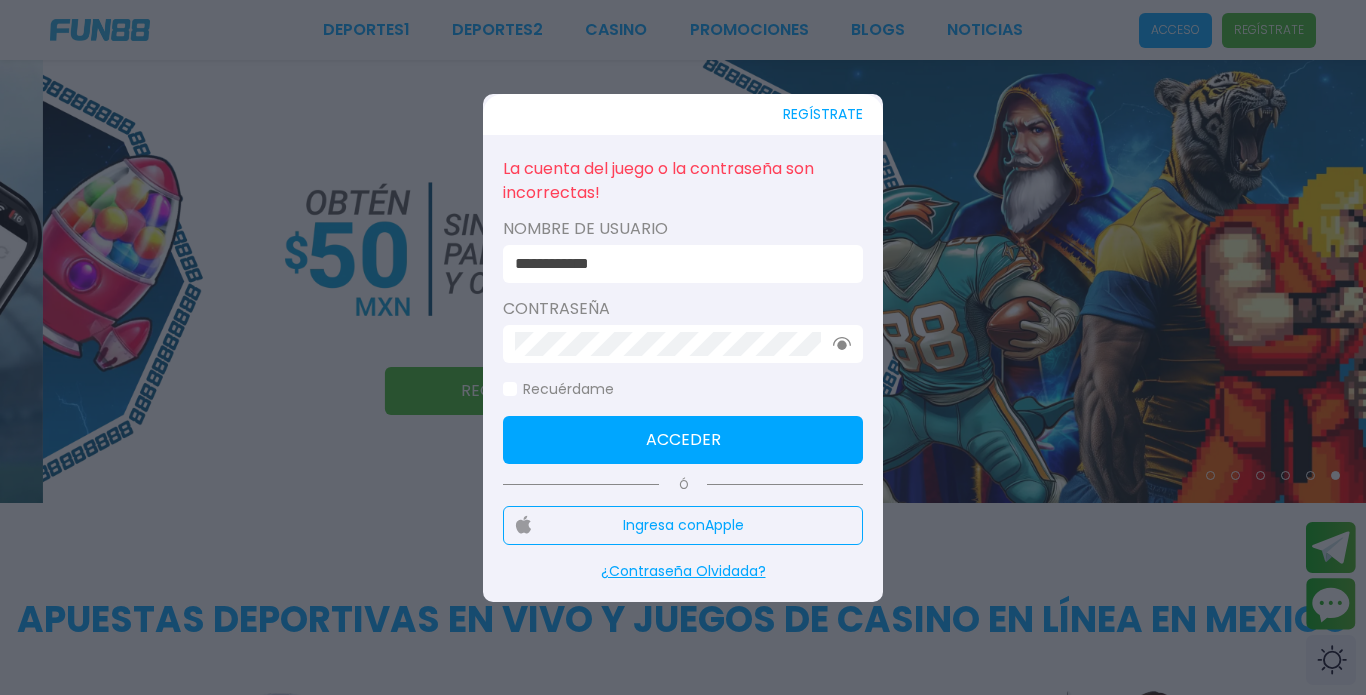 click on "Acceder" at bounding box center (683, 440) 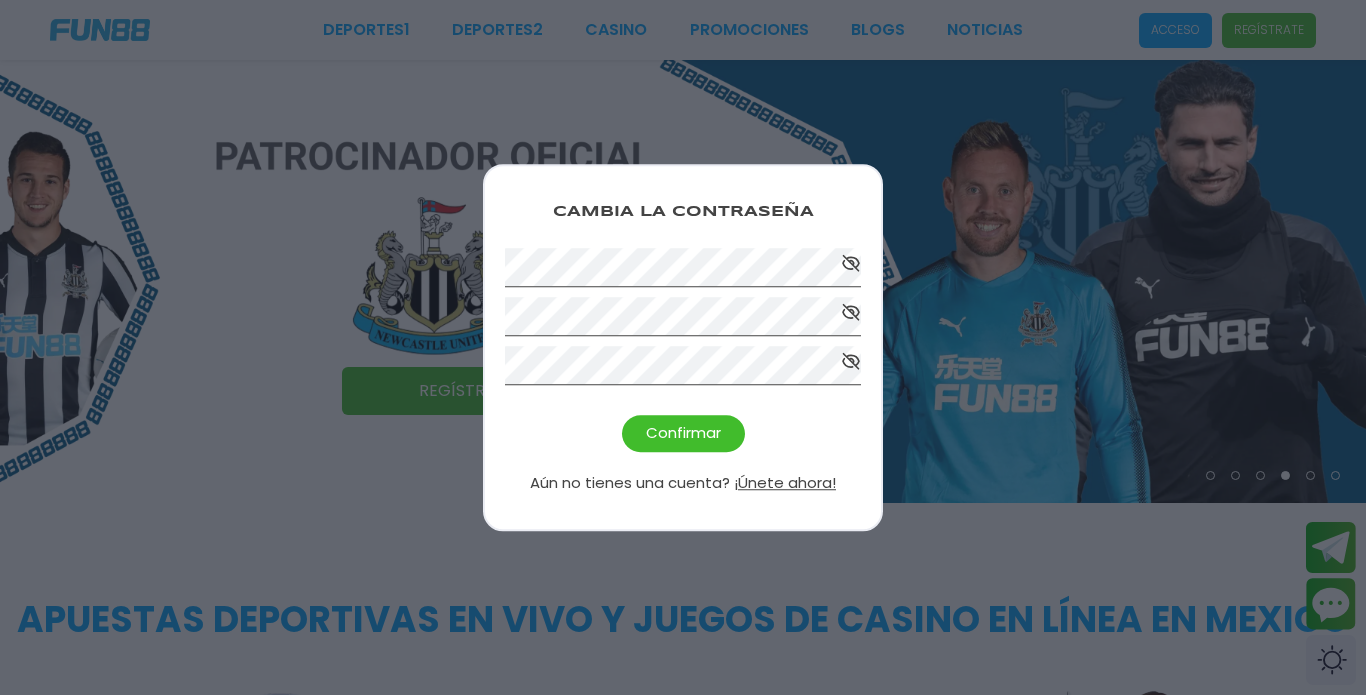 click on "Confirmar" at bounding box center [683, 433] 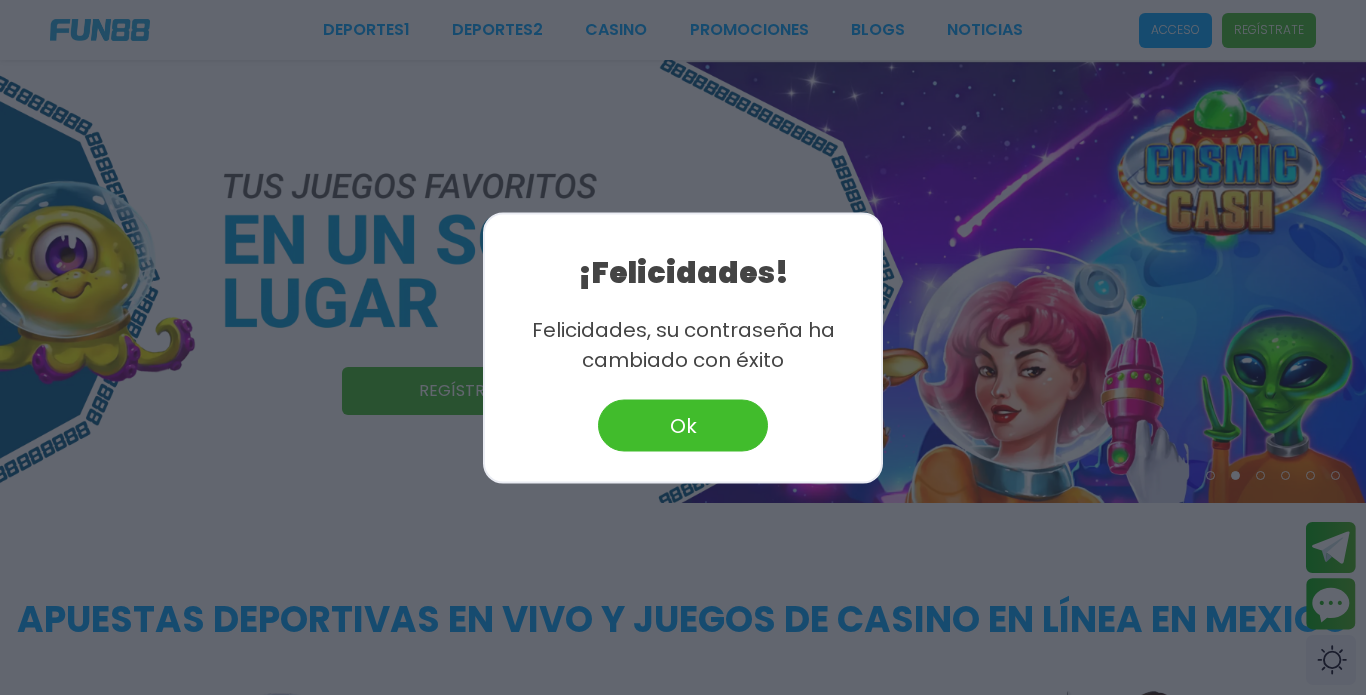 click on "Ok" at bounding box center [683, 425] 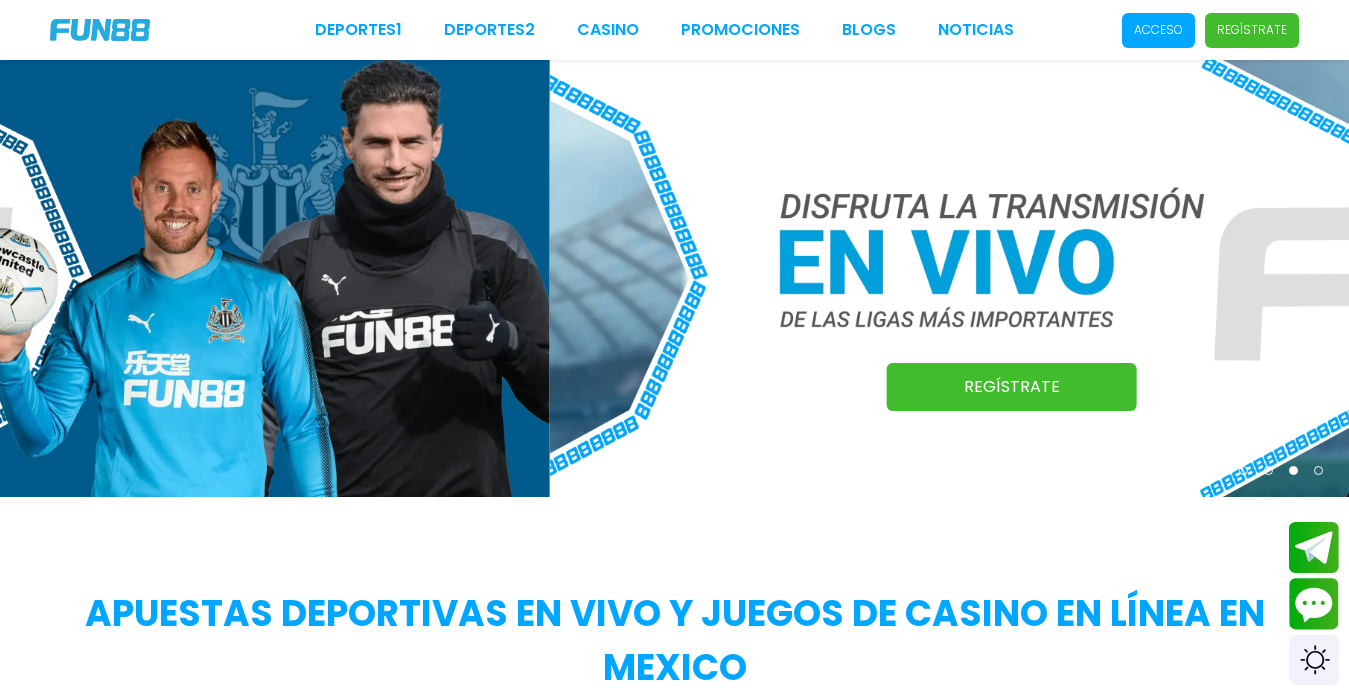 click on "Acceso" at bounding box center [1158, 30] 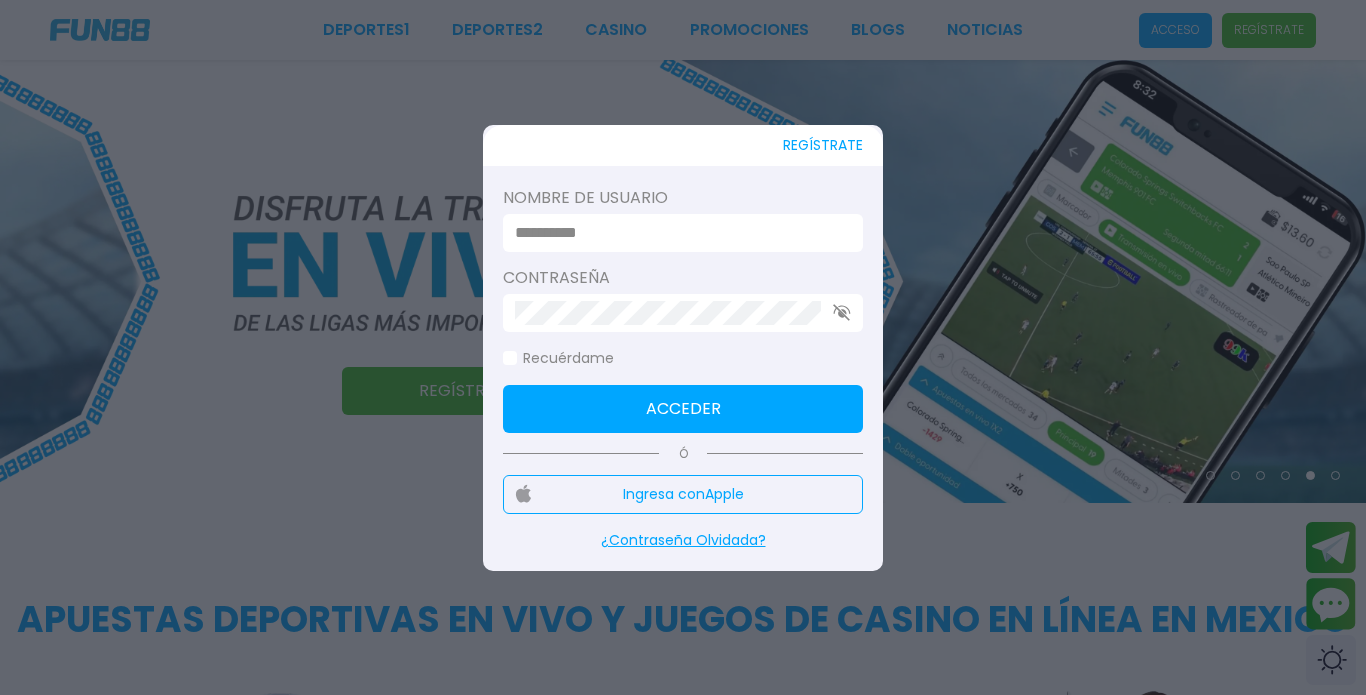 type on "**********" 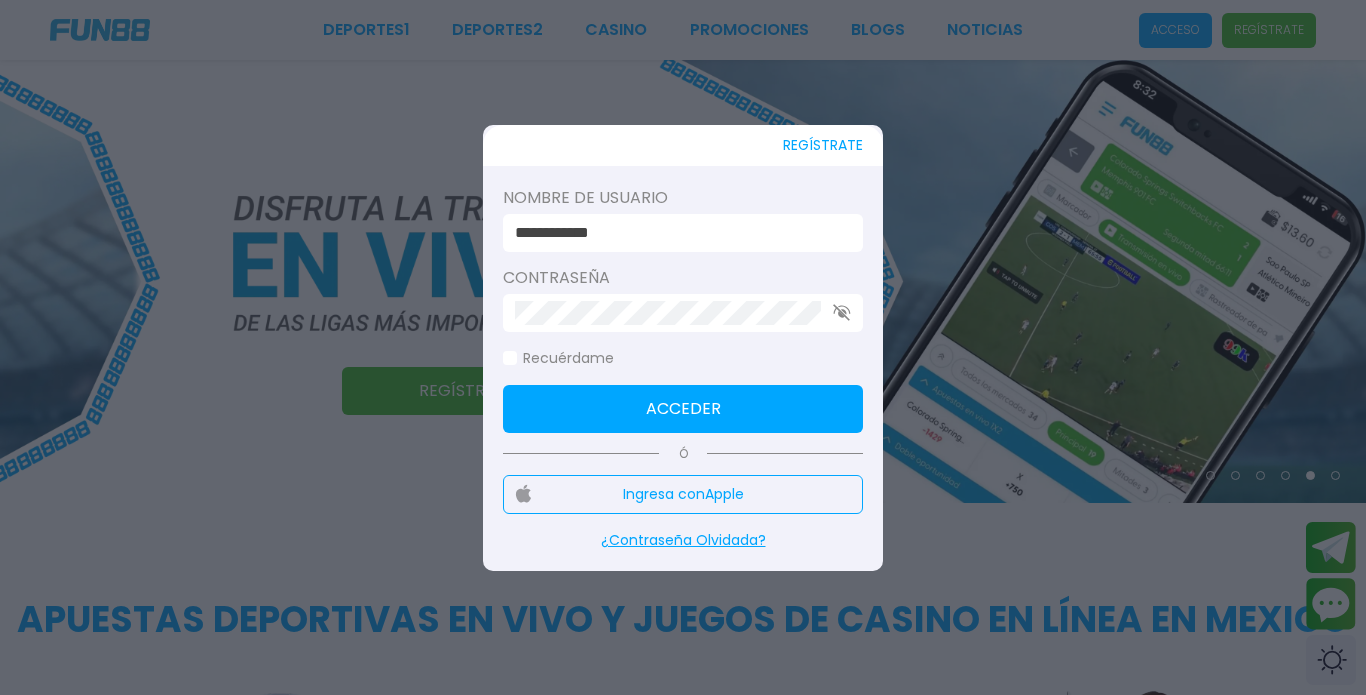 click on "Acceder" at bounding box center (683, 409) 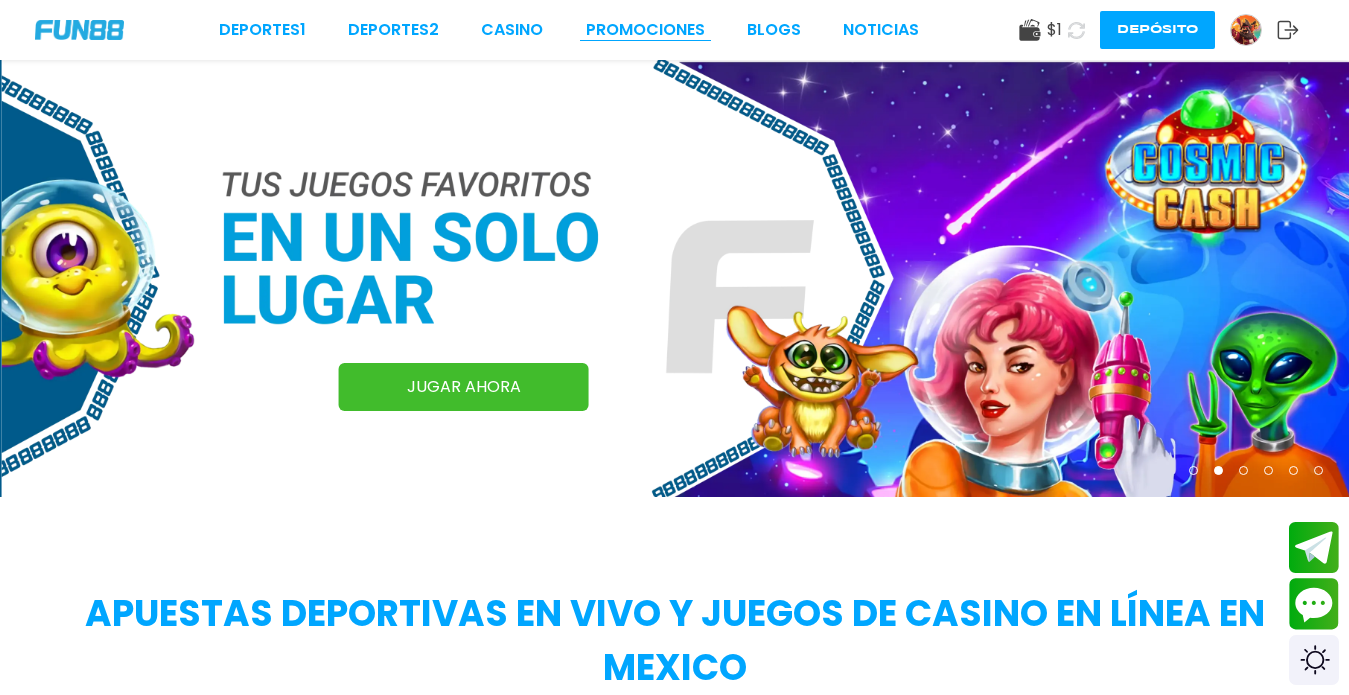 click on "Promociones" at bounding box center (645, 30) 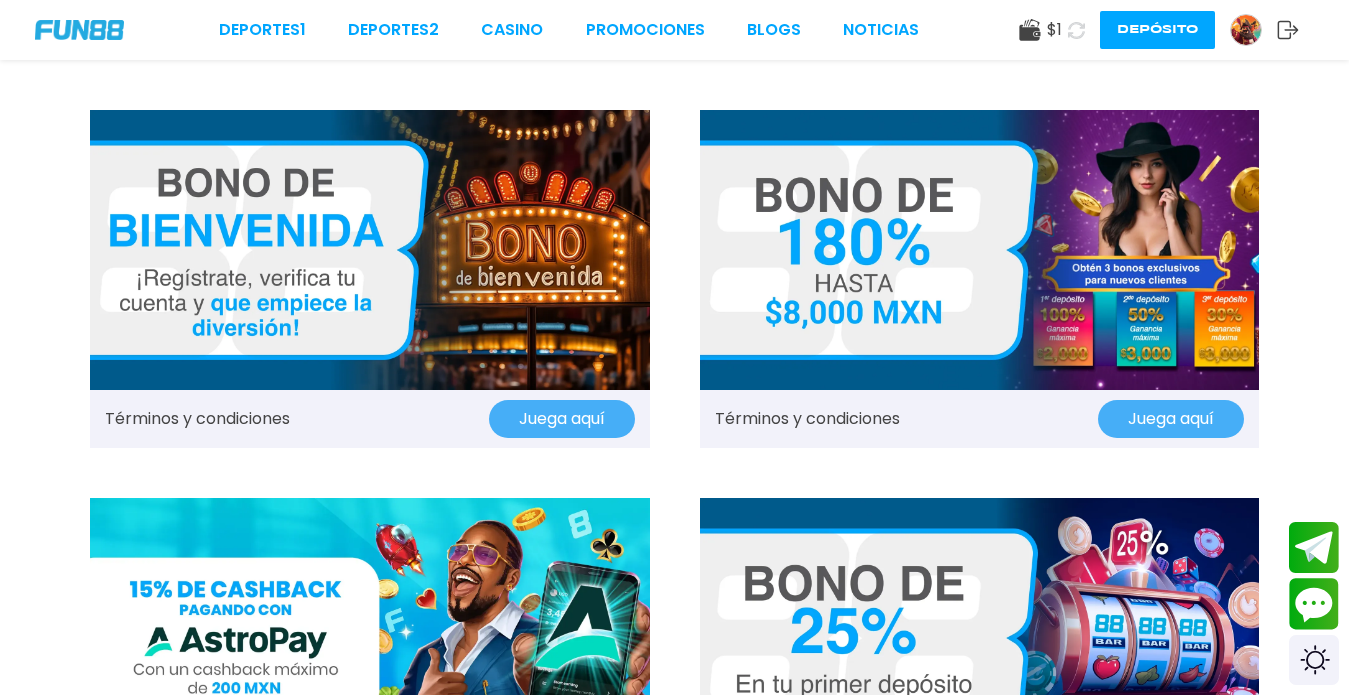 click at bounding box center [1076, 30] 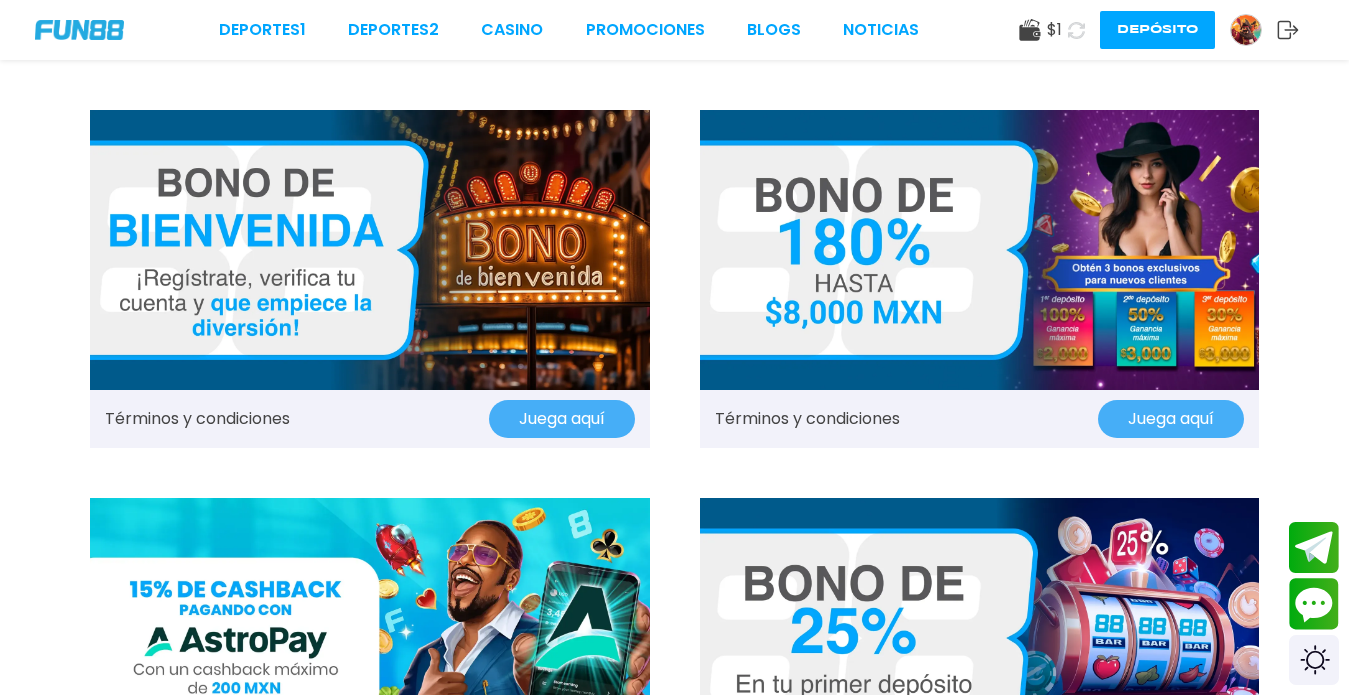 click 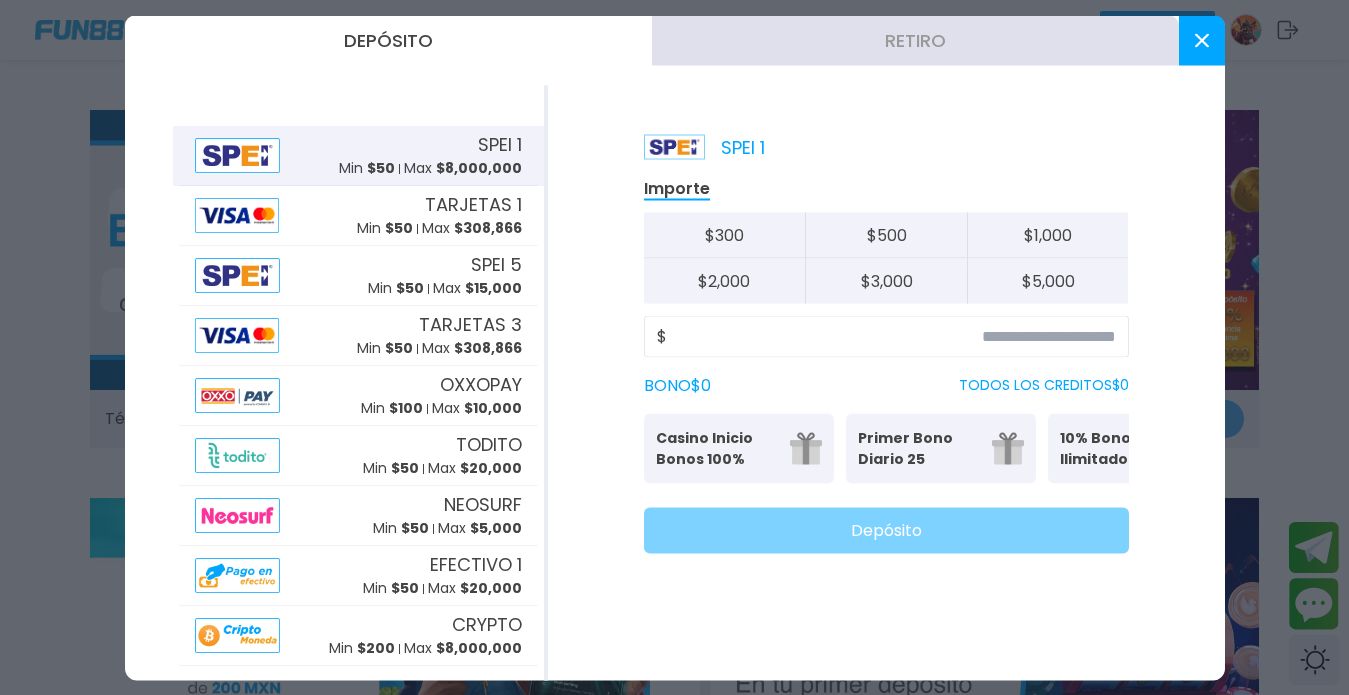 scroll, scrollTop: 41, scrollLeft: 0, axis: vertical 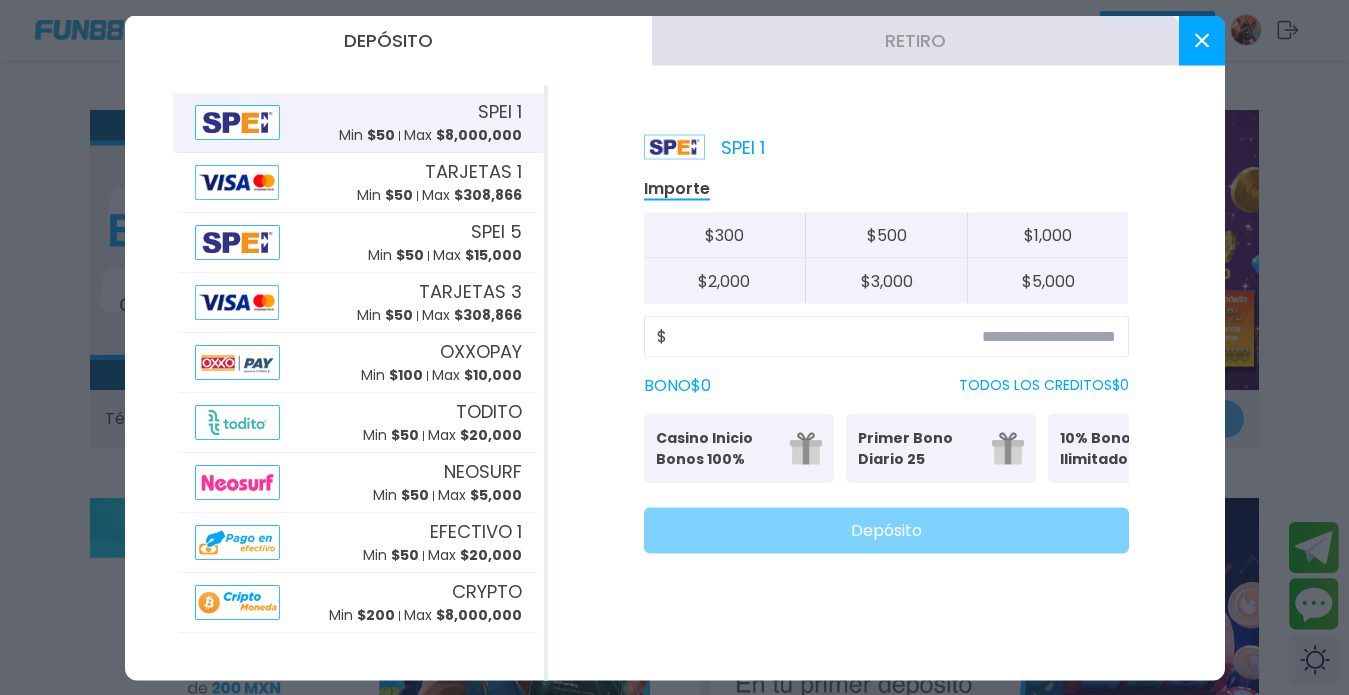 click at bounding box center (1202, 40) 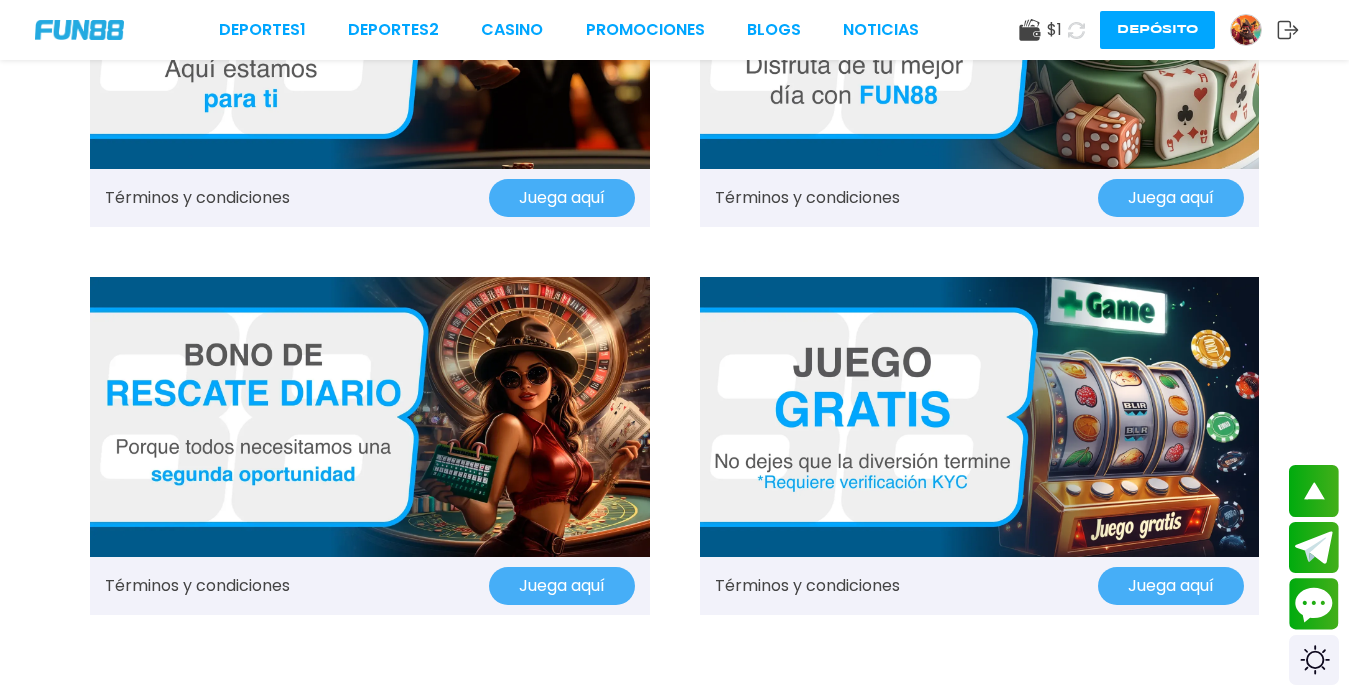 scroll, scrollTop: 1377, scrollLeft: 0, axis: vertical 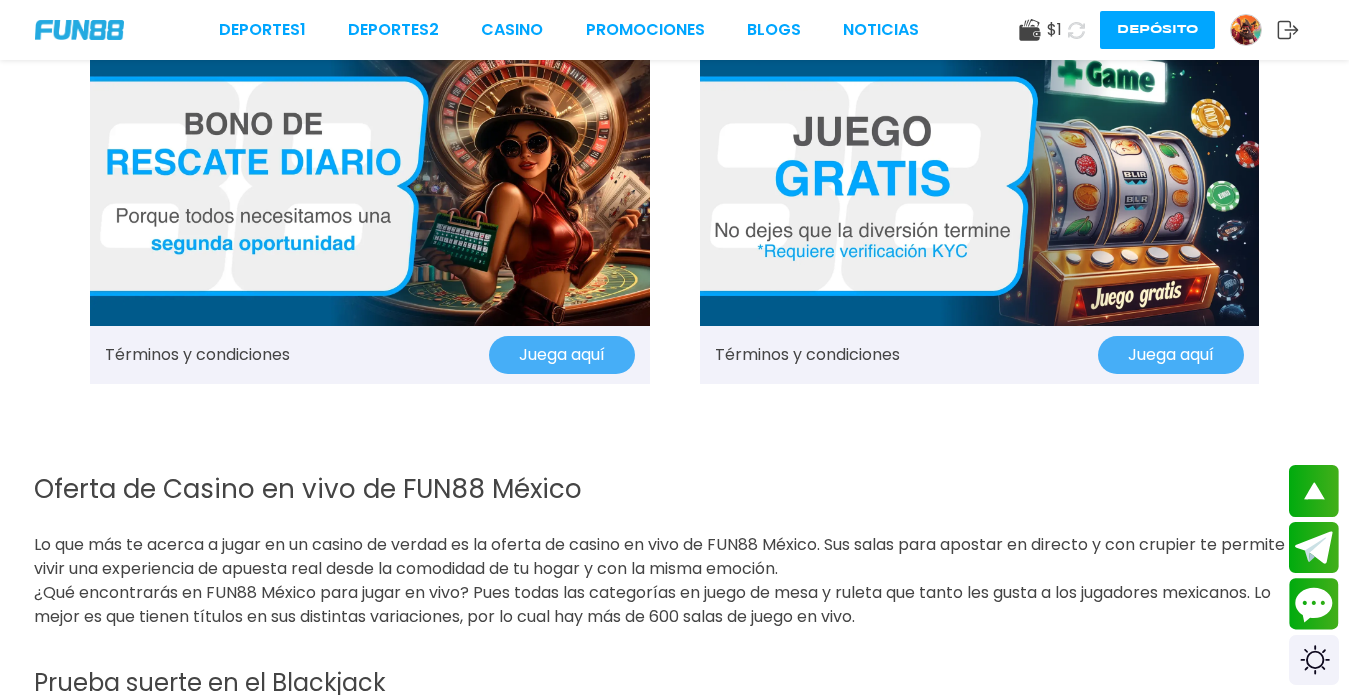 click on "Juega aquí" at bounding box center [1171, 355] 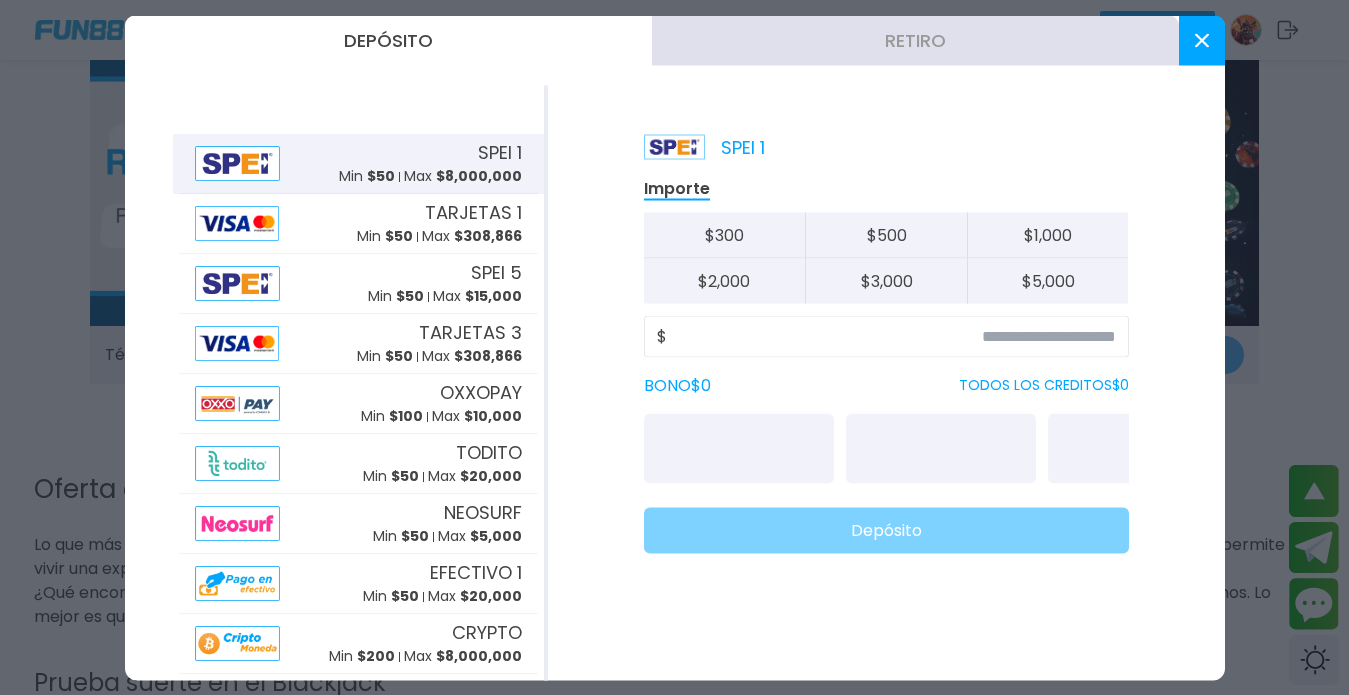 click at bounding box center (1202, 40) 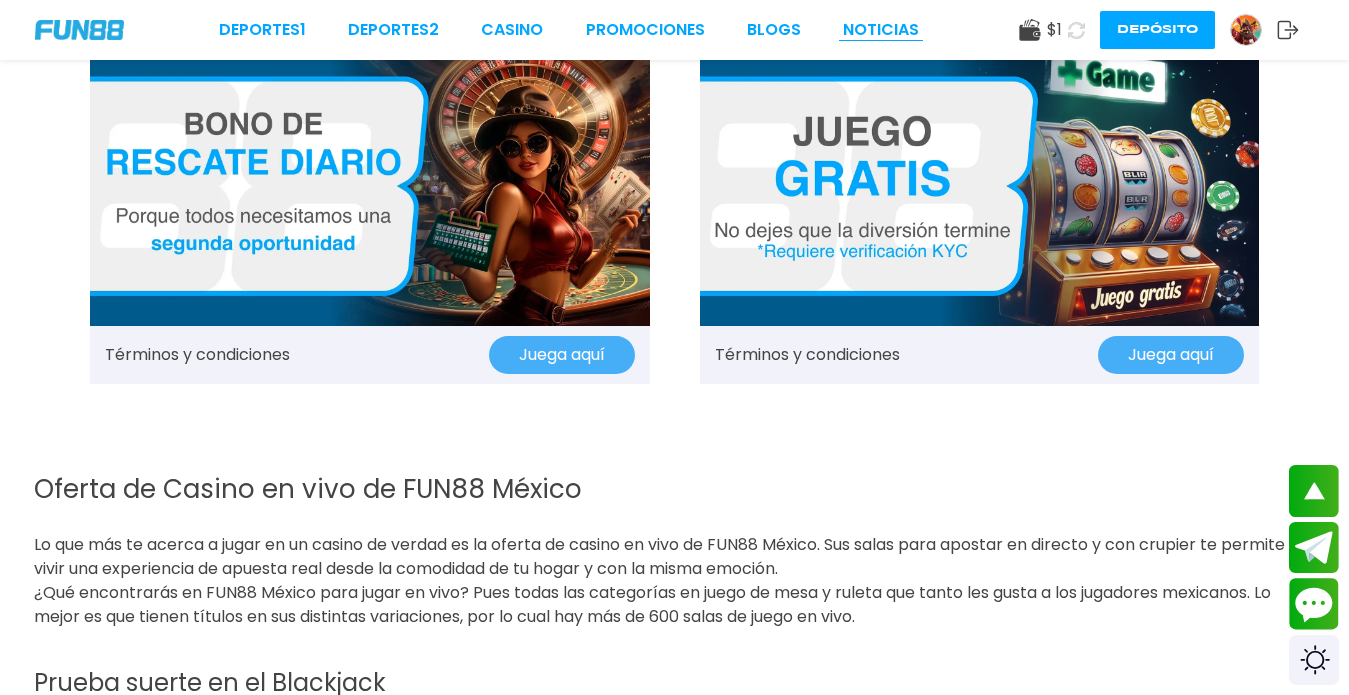 click on "NOTICIAS" at bounding box center (881, 30) 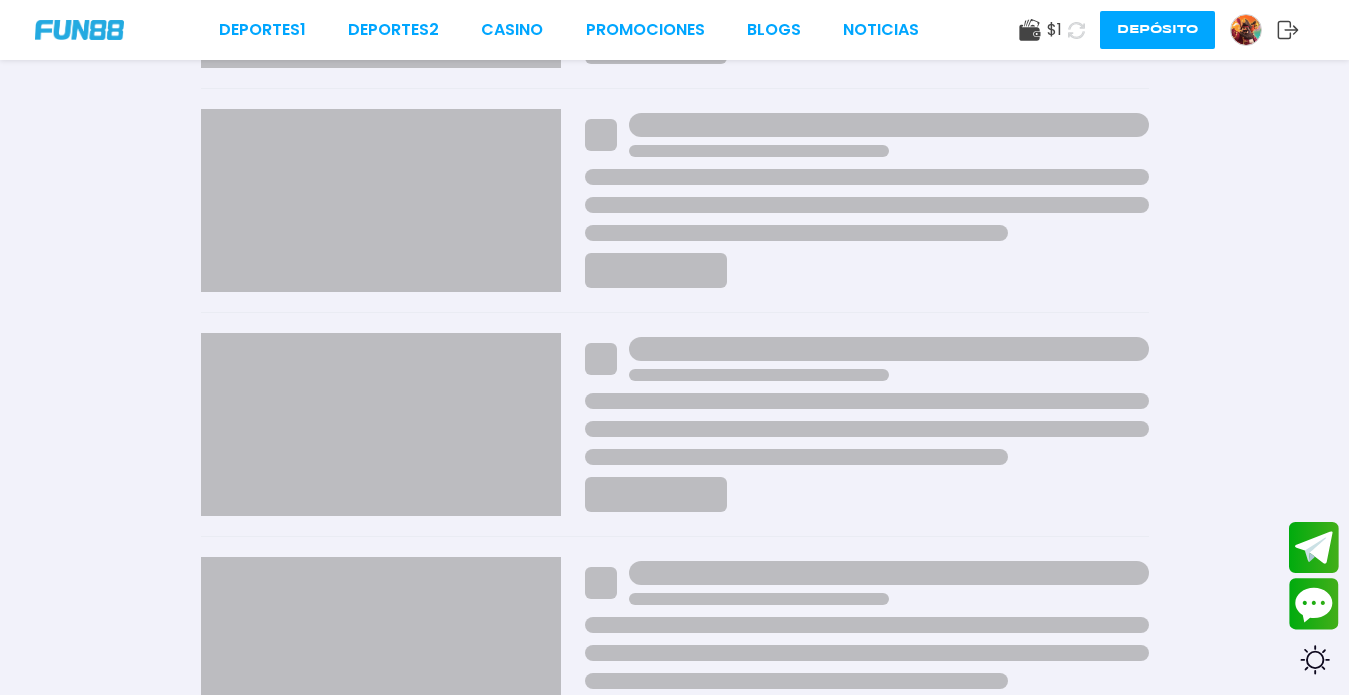 scroll, scrollTop: 0, scrollLeft: 0, axis: both 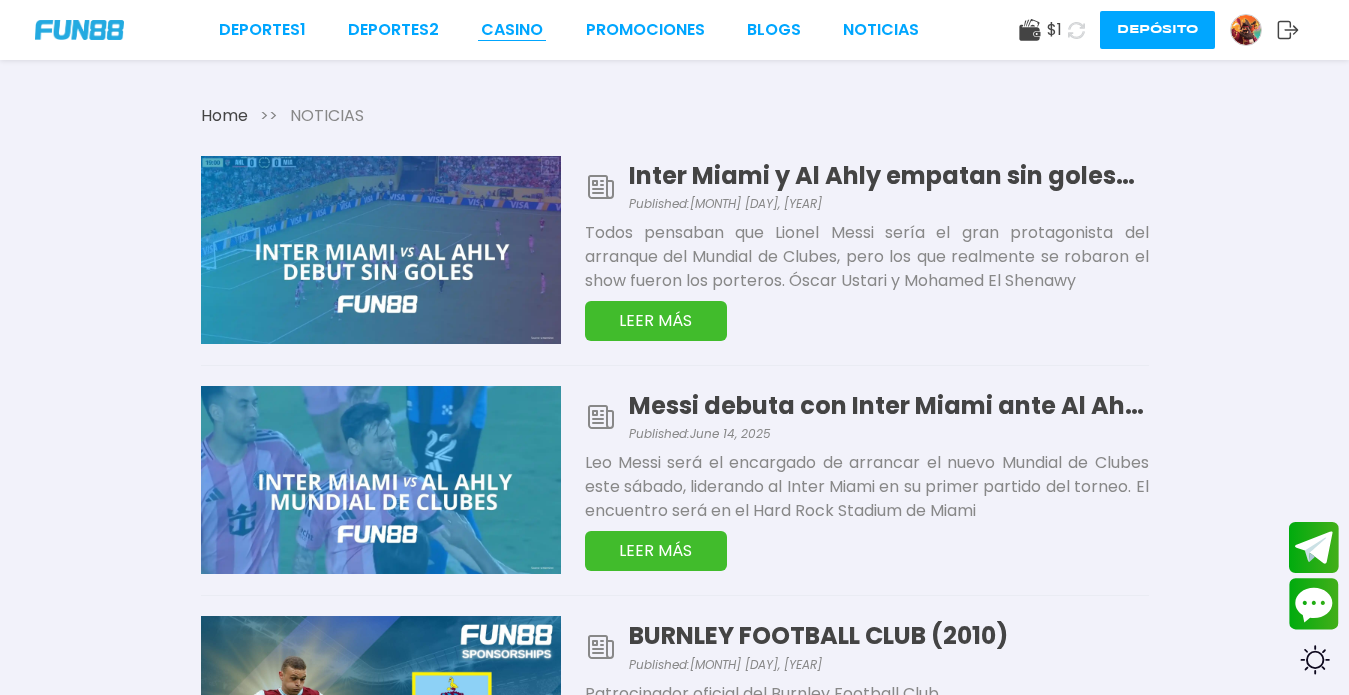 click on "CASINO" at bounding box center (512, 30) 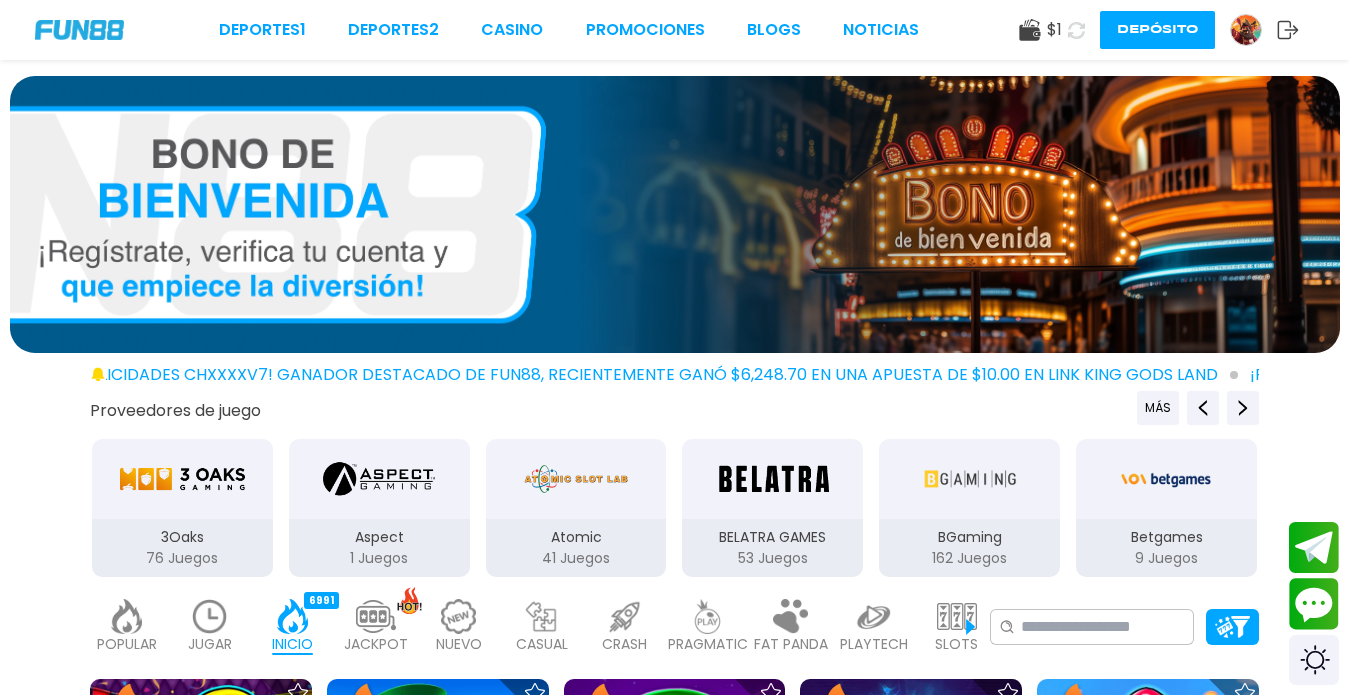 scroll, scrollTop: 386, scrollLeft: 0, axis: vertical 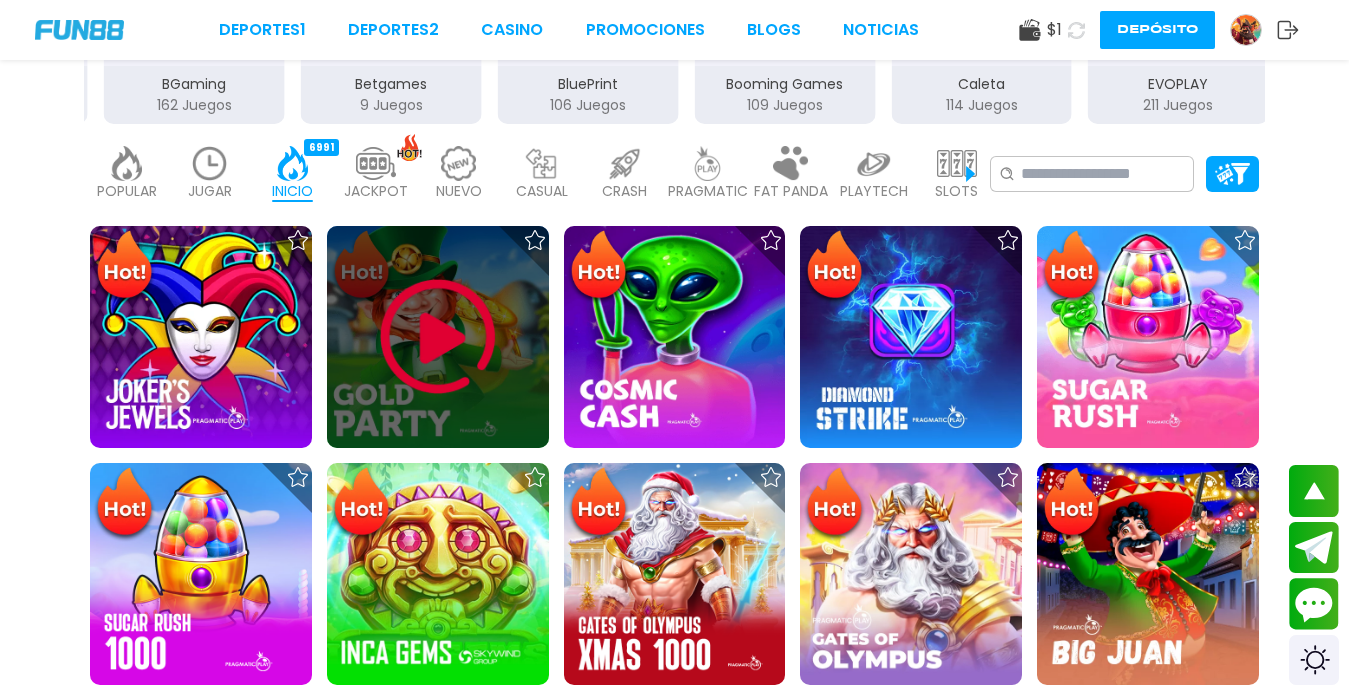 click at bounding box center (438, 337) 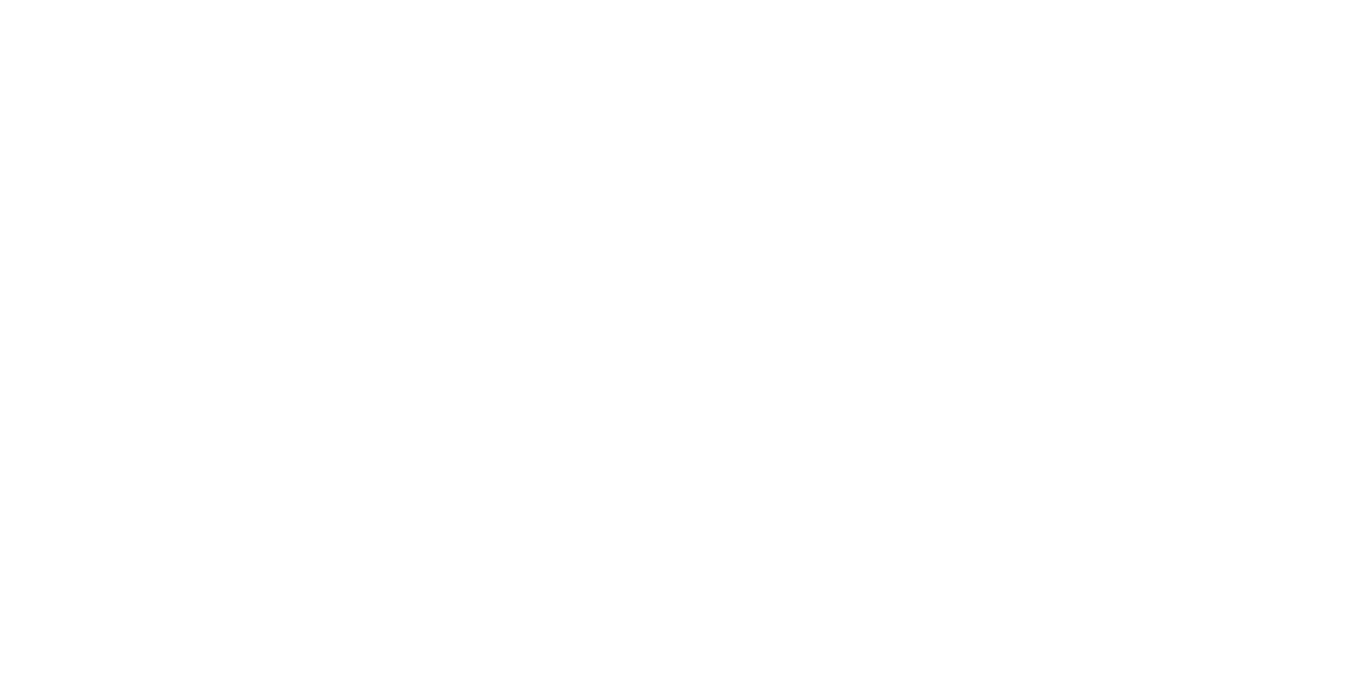 scroll, scrollTop: 0, scrollLeft: 0, axis: both 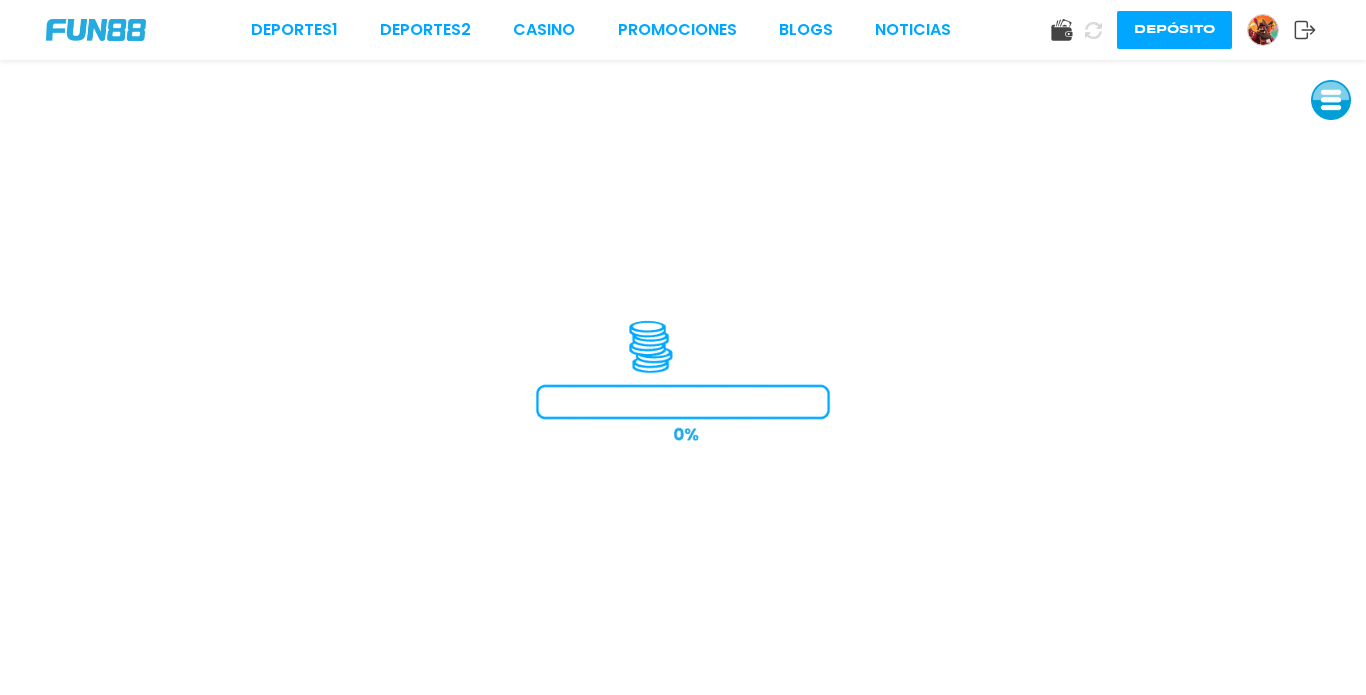 click at bounding box center (1331, 100) 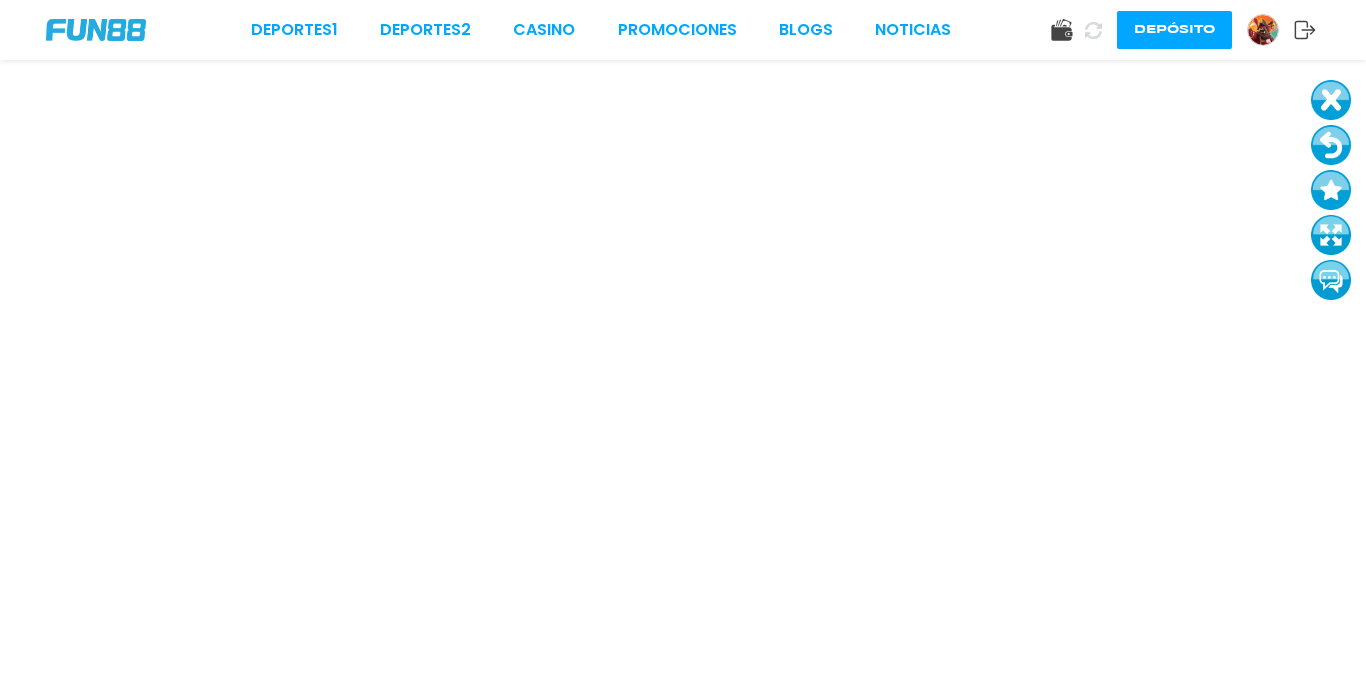 click at bounding box center (1331, 100) 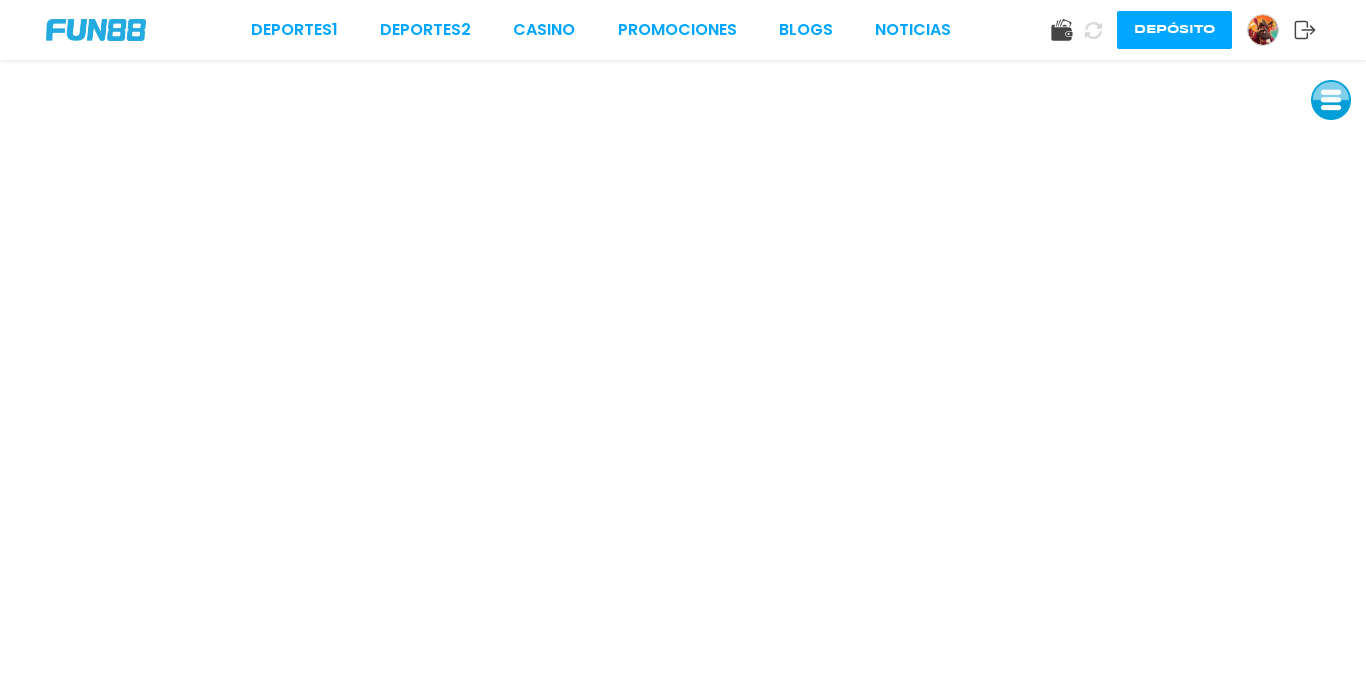 click at bounding box center [96, 30] 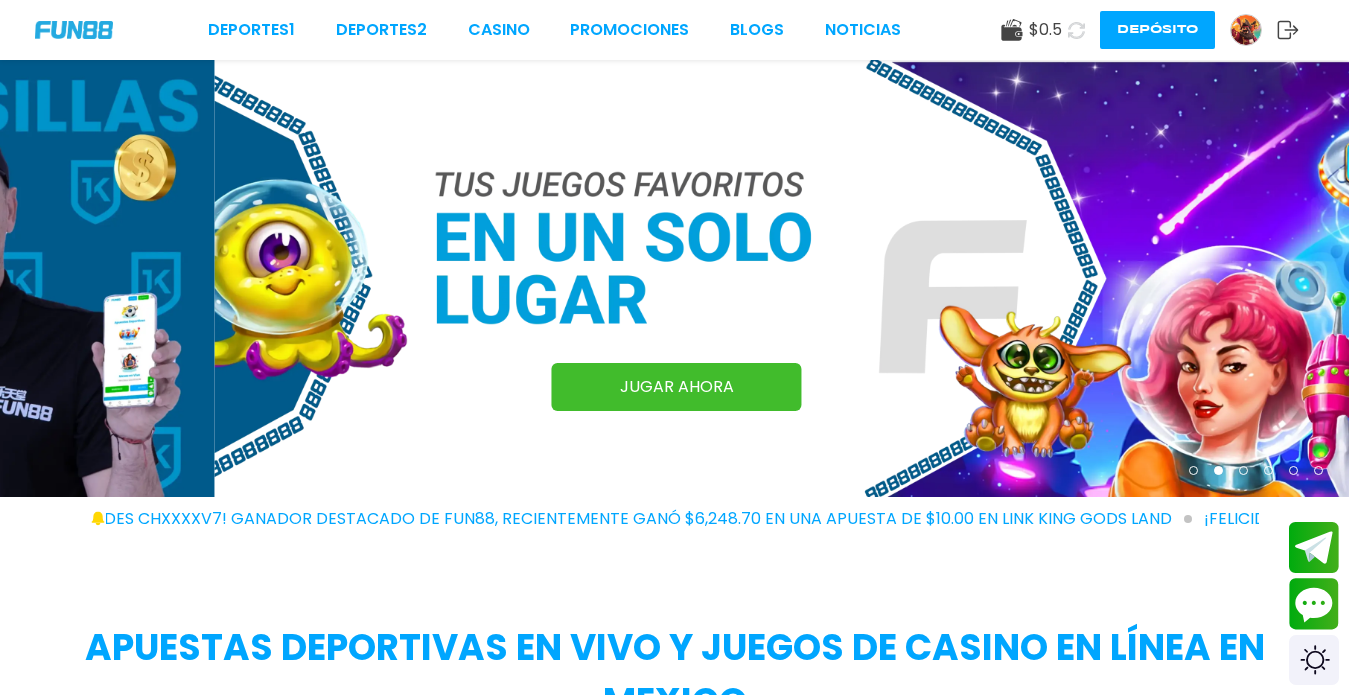 click on "$ 0.5" at bounding box center [1045, 30] 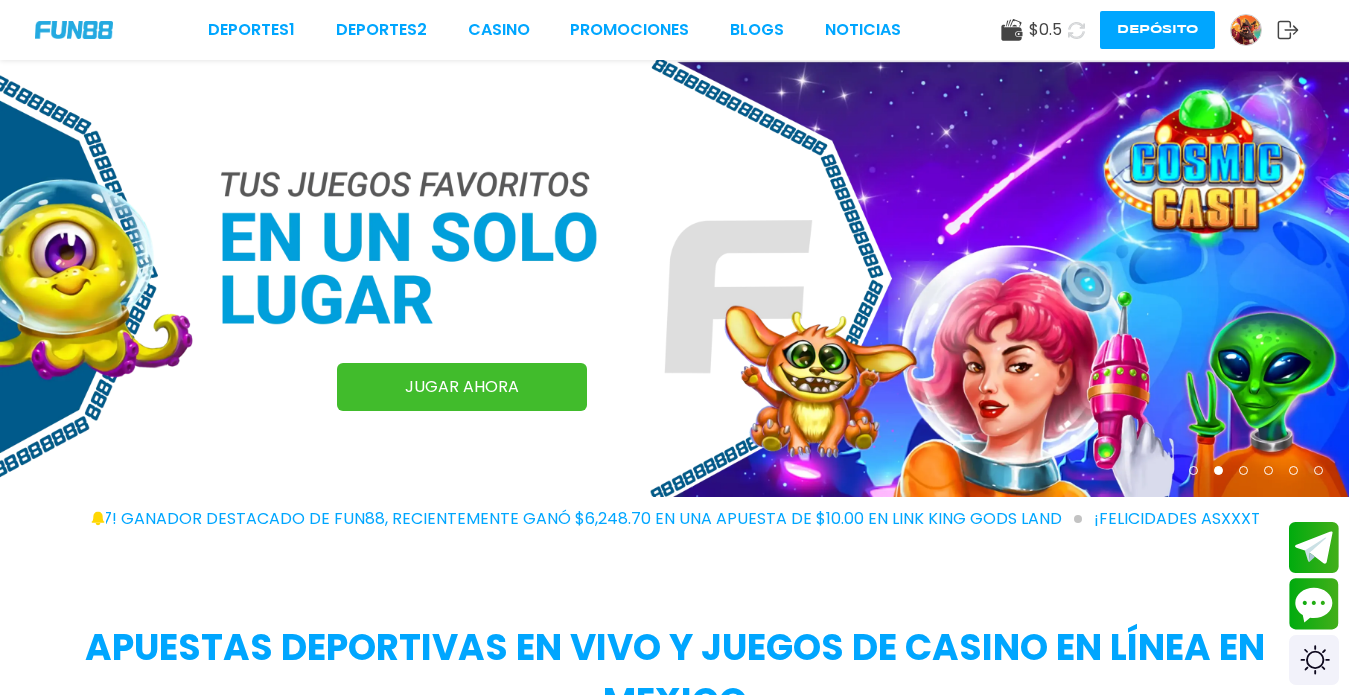 click on "Depósito" at bounding box center [1157, 30] 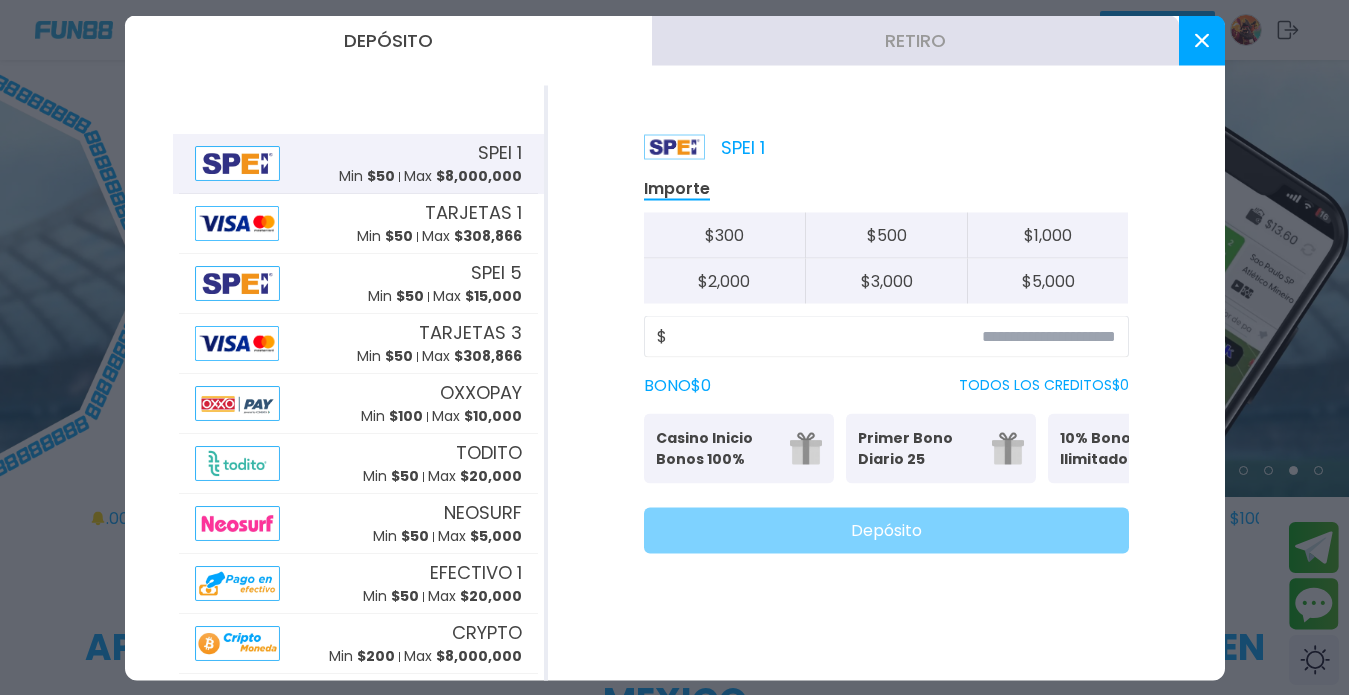 click at bounding box center [1202, 40] 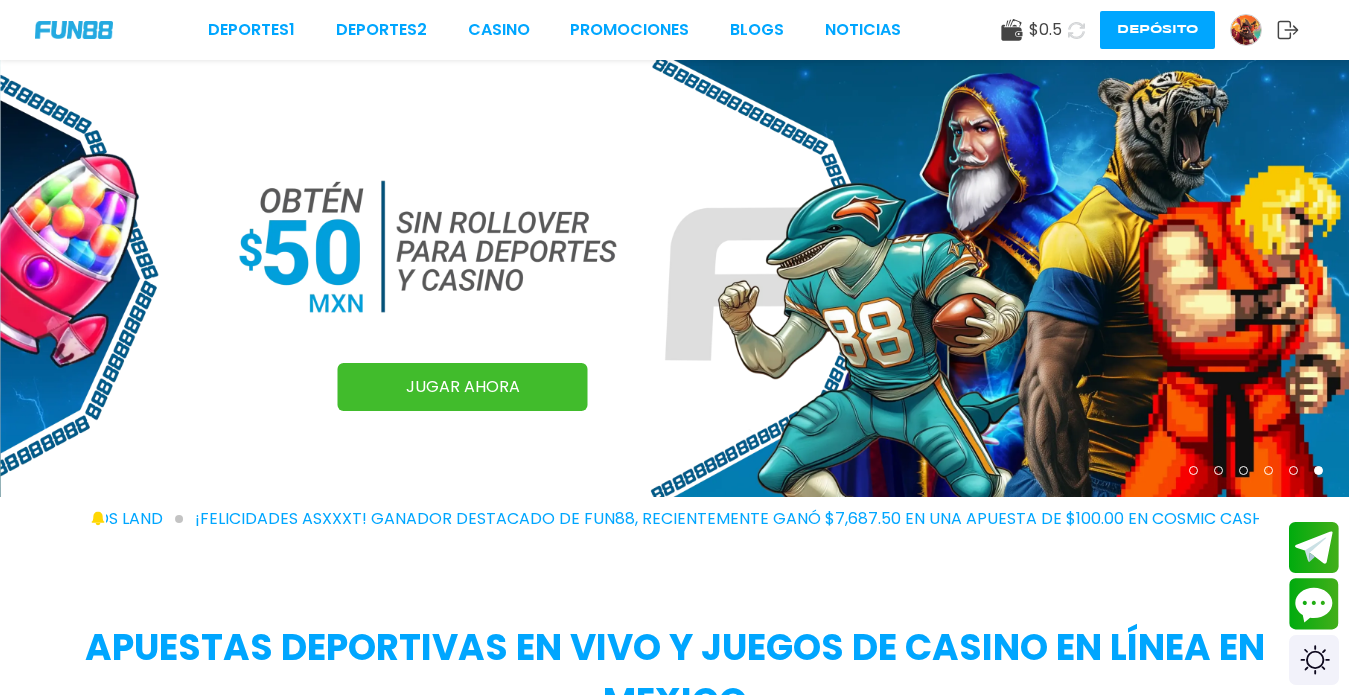 click at bounding box center [1246, 30] 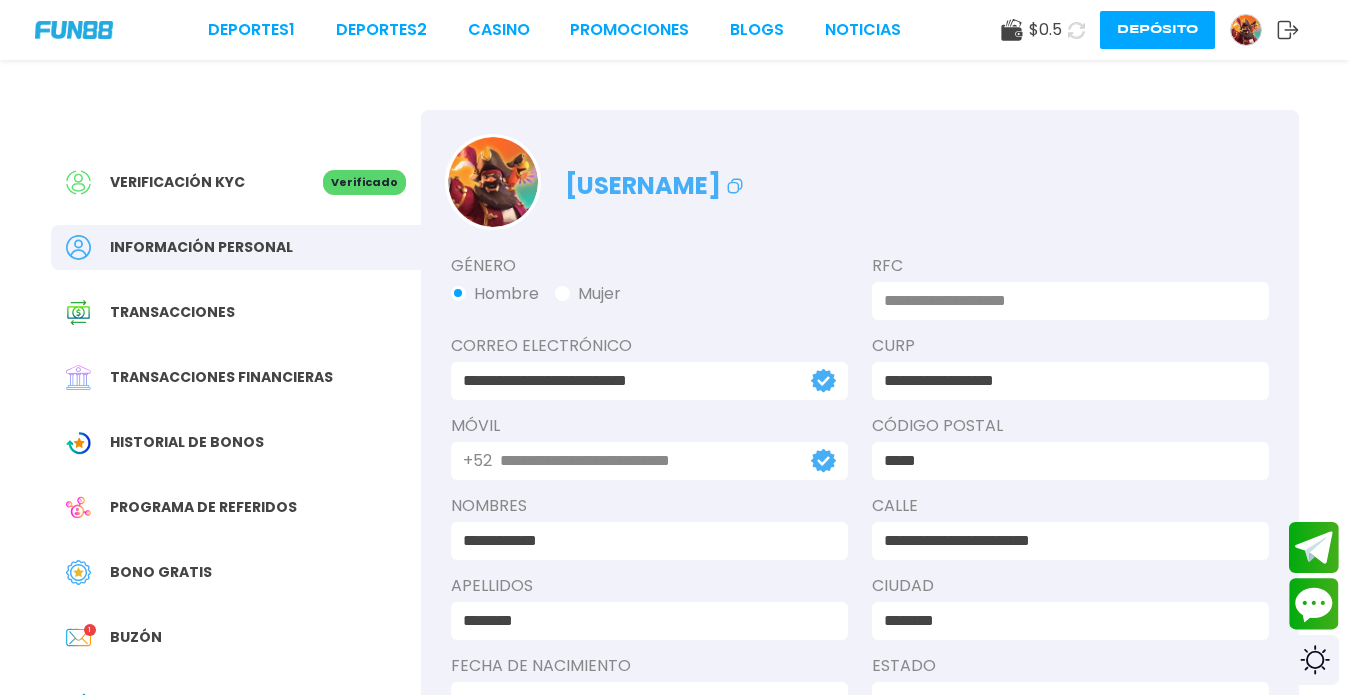 click on "Buzón" at bounding box center [136, 637] 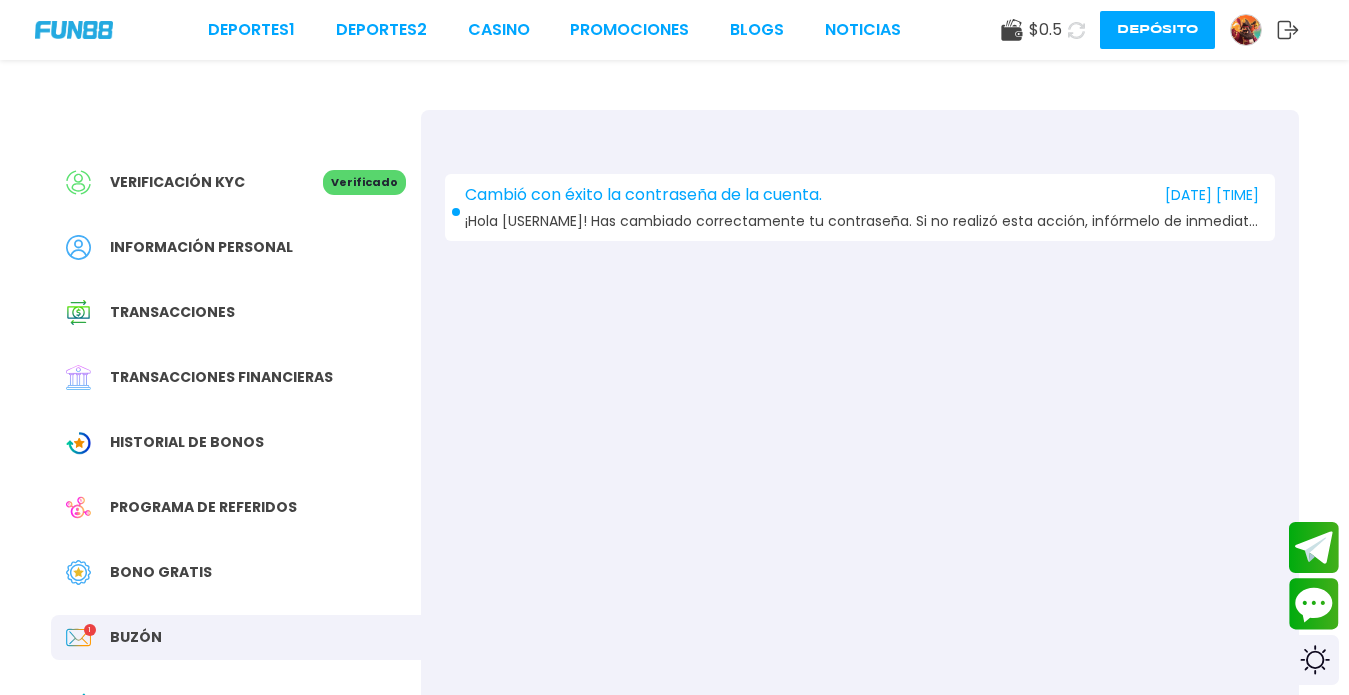 click at bounding box center (74, 29) 